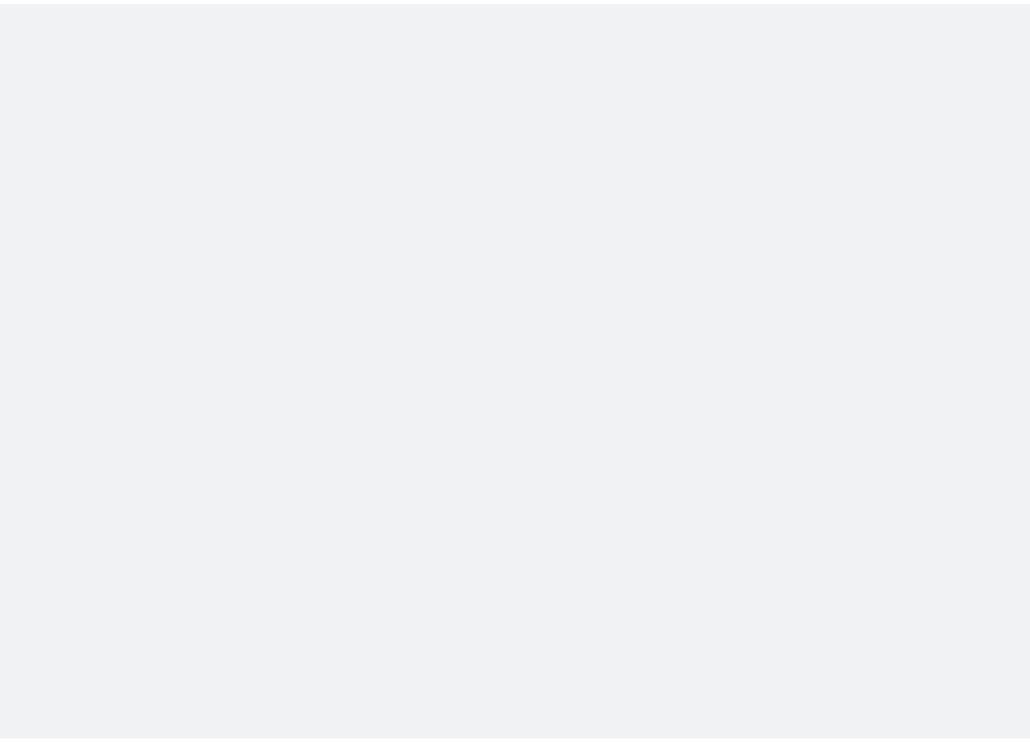 scroll, scrollTop: 0, scrollLeft: 0, axis: both 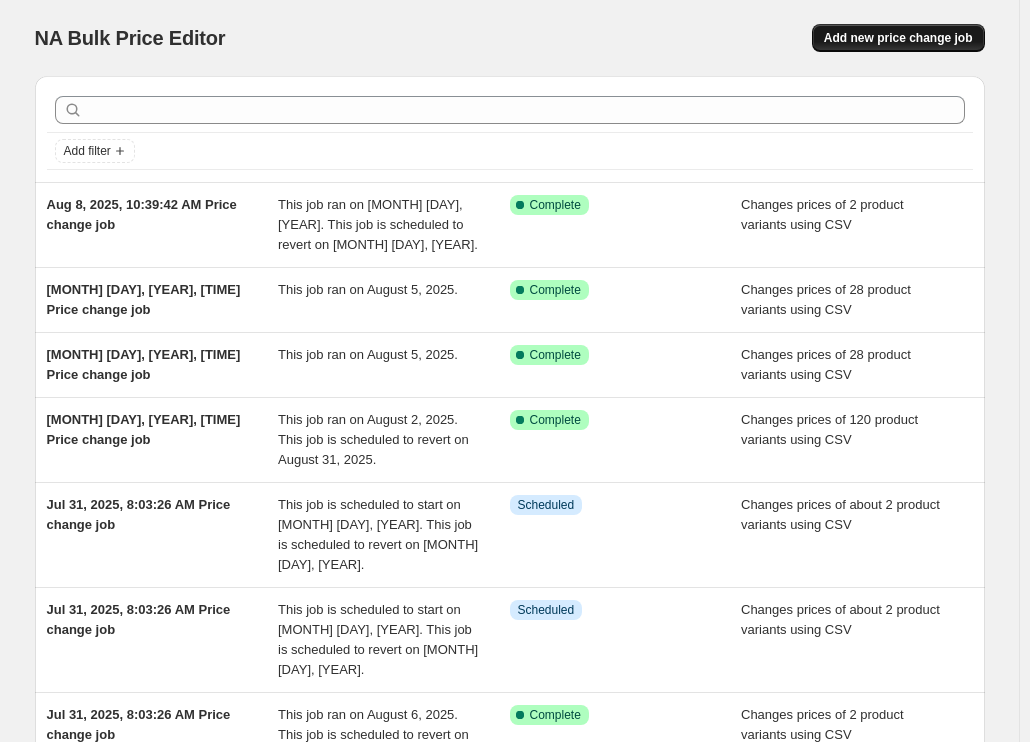 click on "Add new price change job" at bounding box center [898, 38] 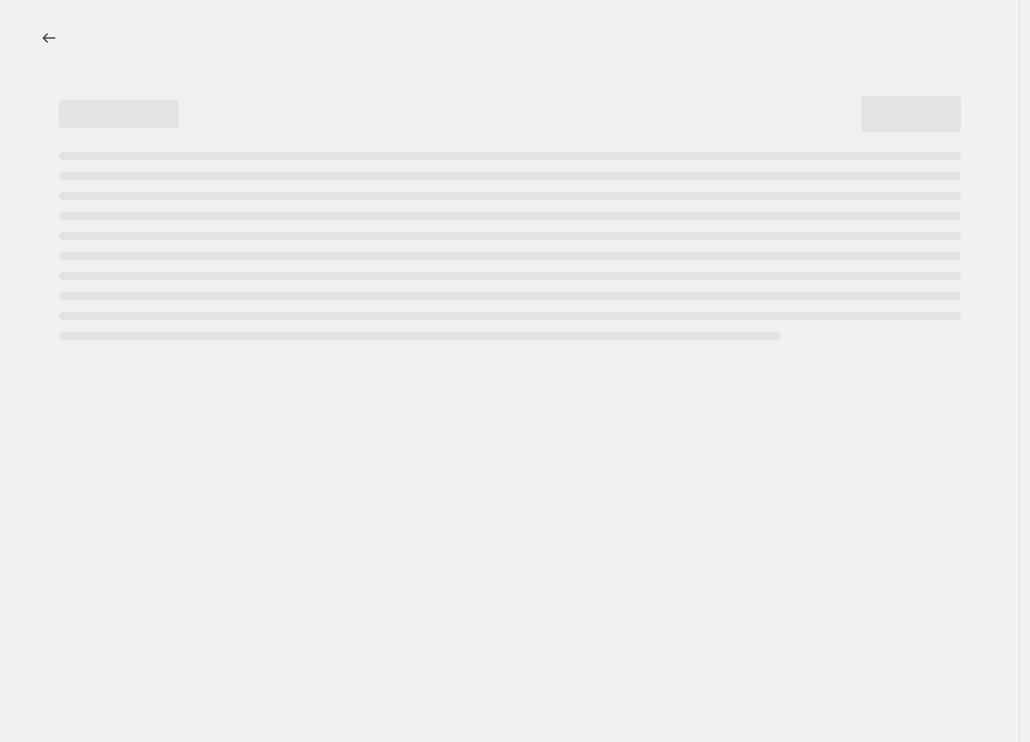 select on "percentage" 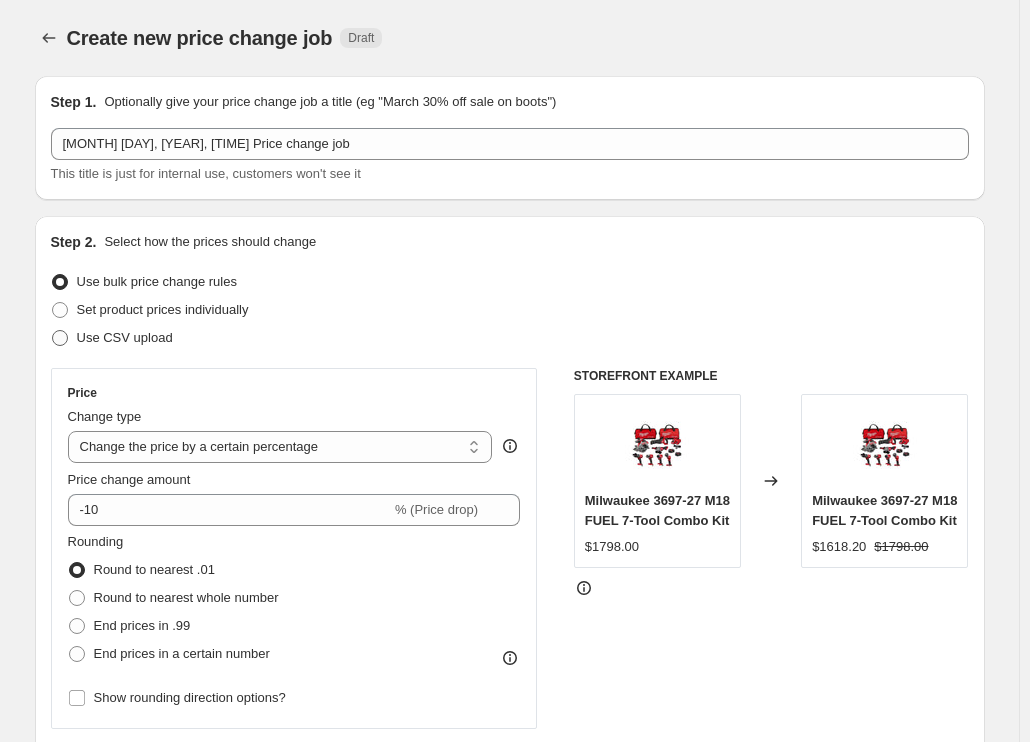 click on "Use CSV upload" at bounding box center (125, 337) 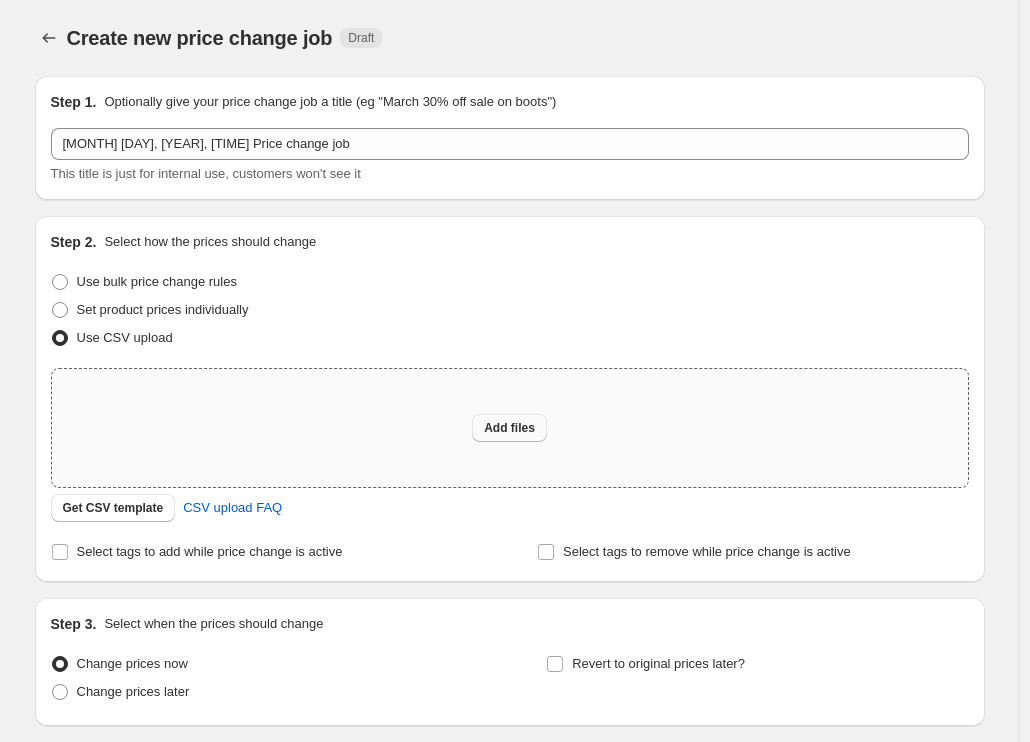 click on "Add files" at bounding box center (509, 428) 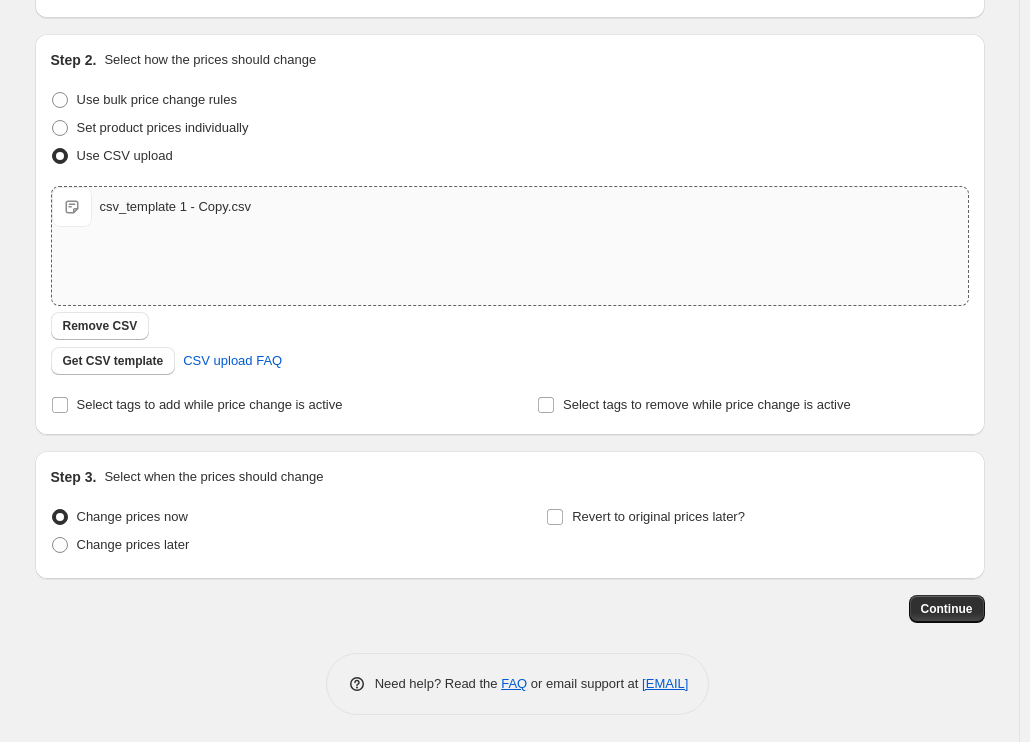 scroll, scrollTop: 185, scrollLeft: 0, axis: vertical 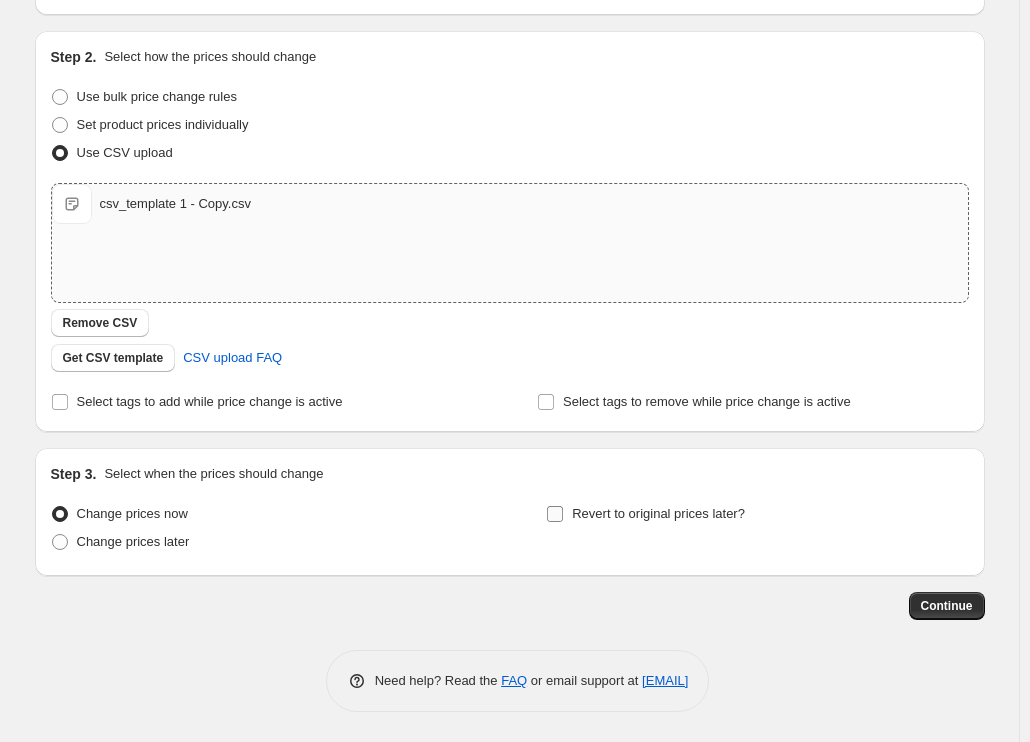 click on "Revert to original prices later?" at bounding box center [658, 513] 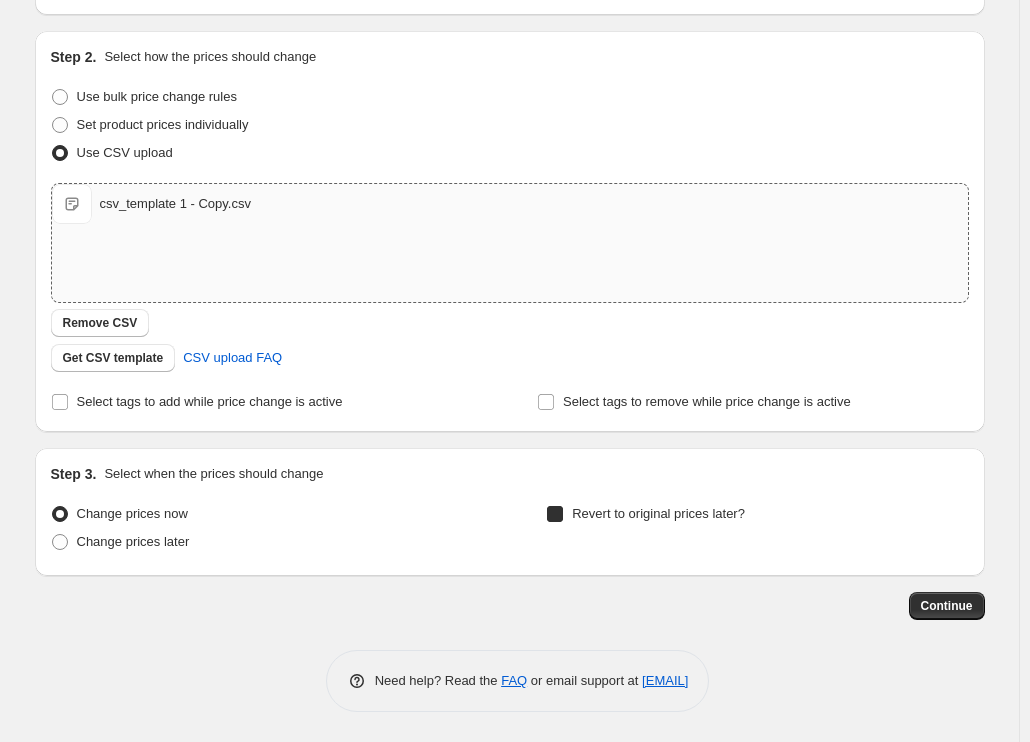 checkbox on "true" 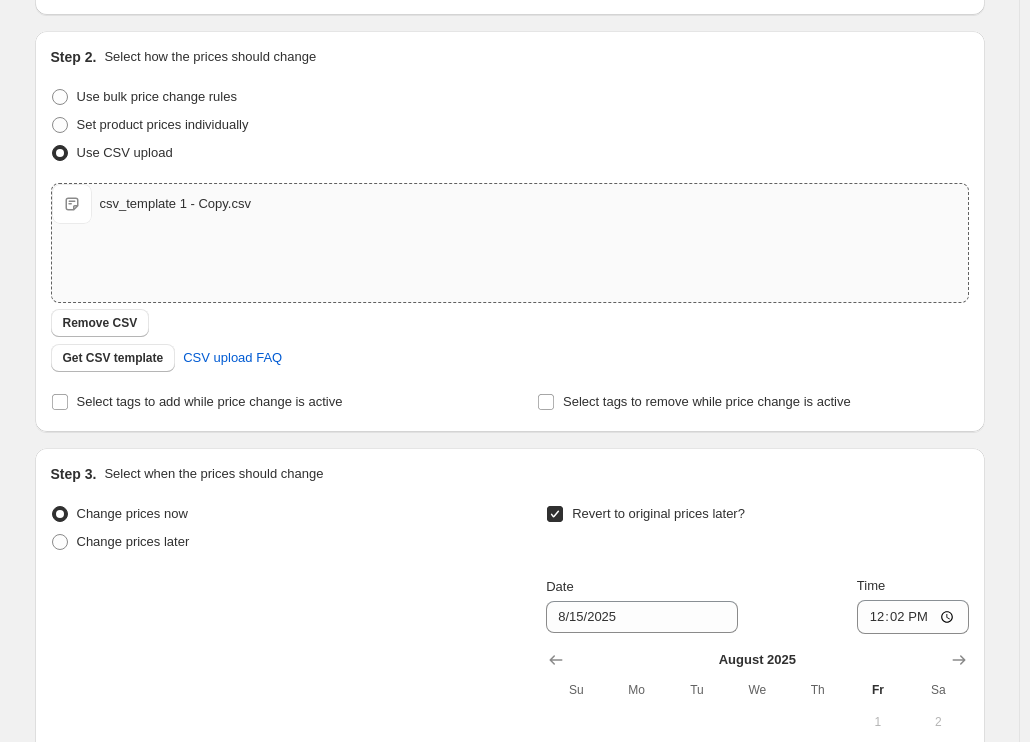 scroll, scrollTop: 559, scrollLeft: 0, axis: vertical 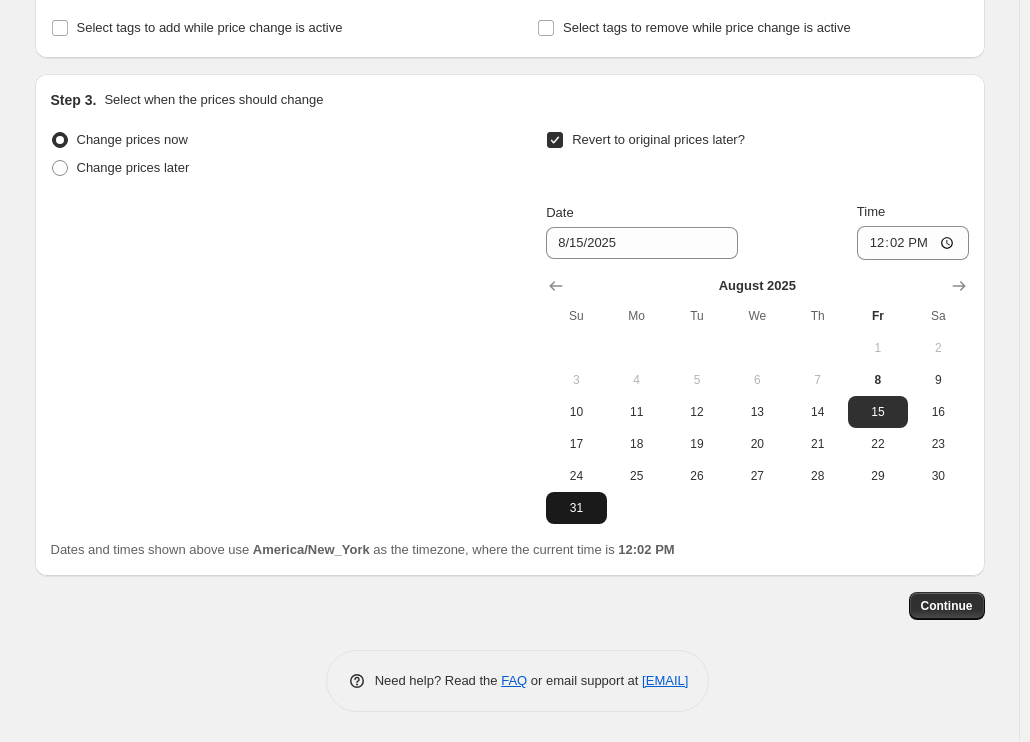 click on "31" at bounding box center [576, 508] 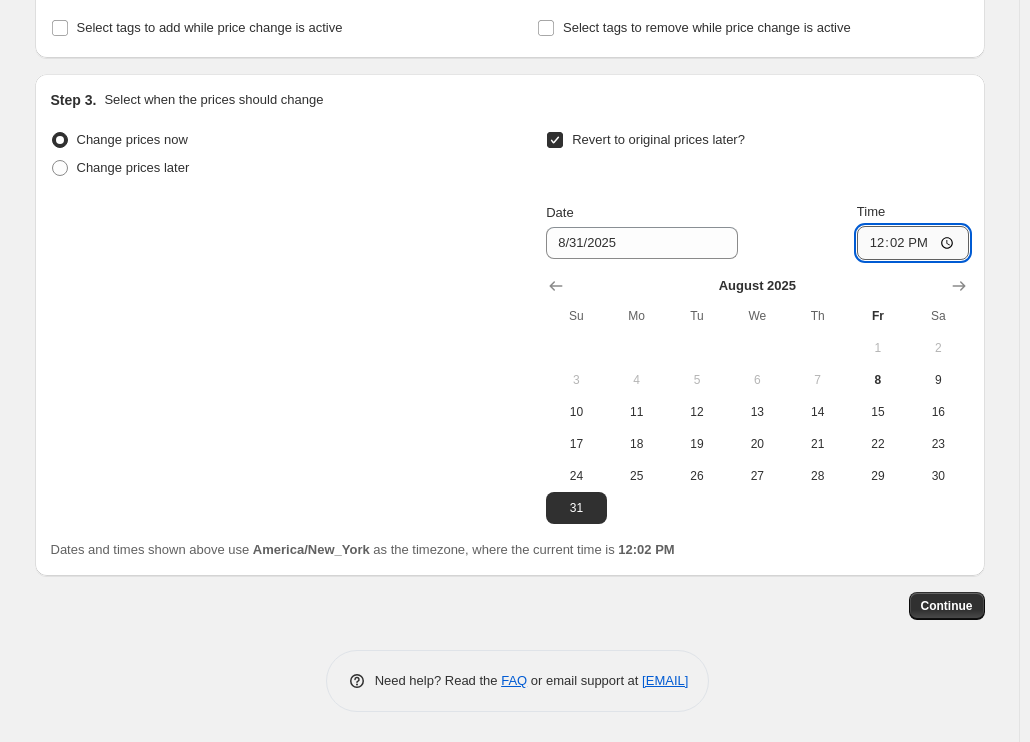 click on "12:02" at bounding box center (913, 243) 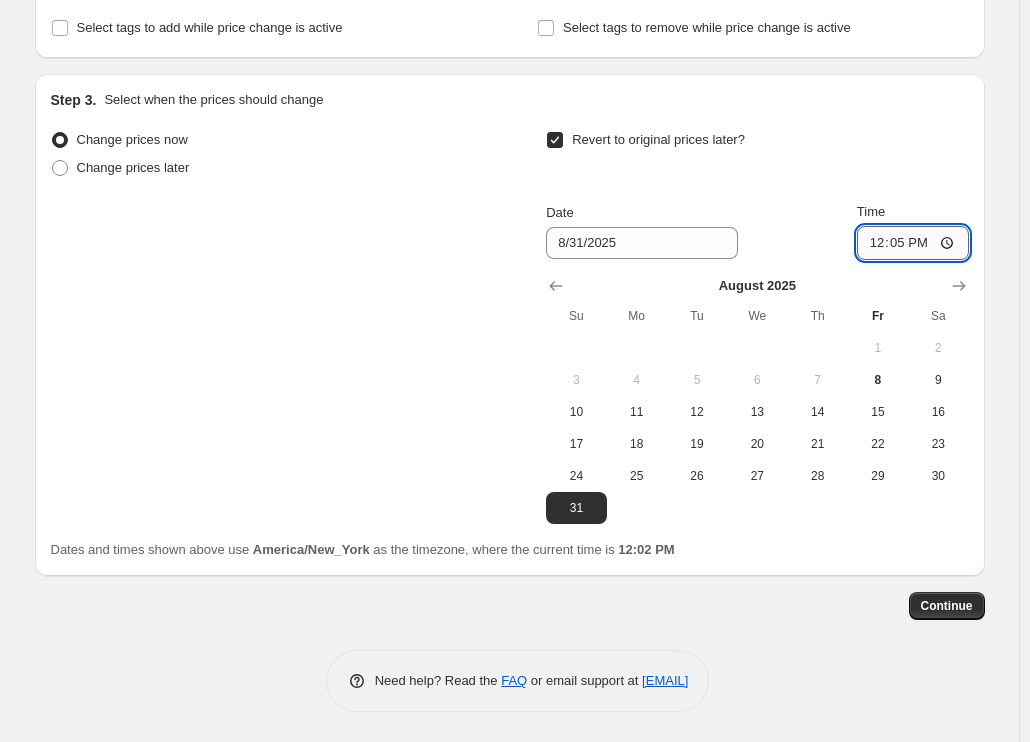 type on "12:59" 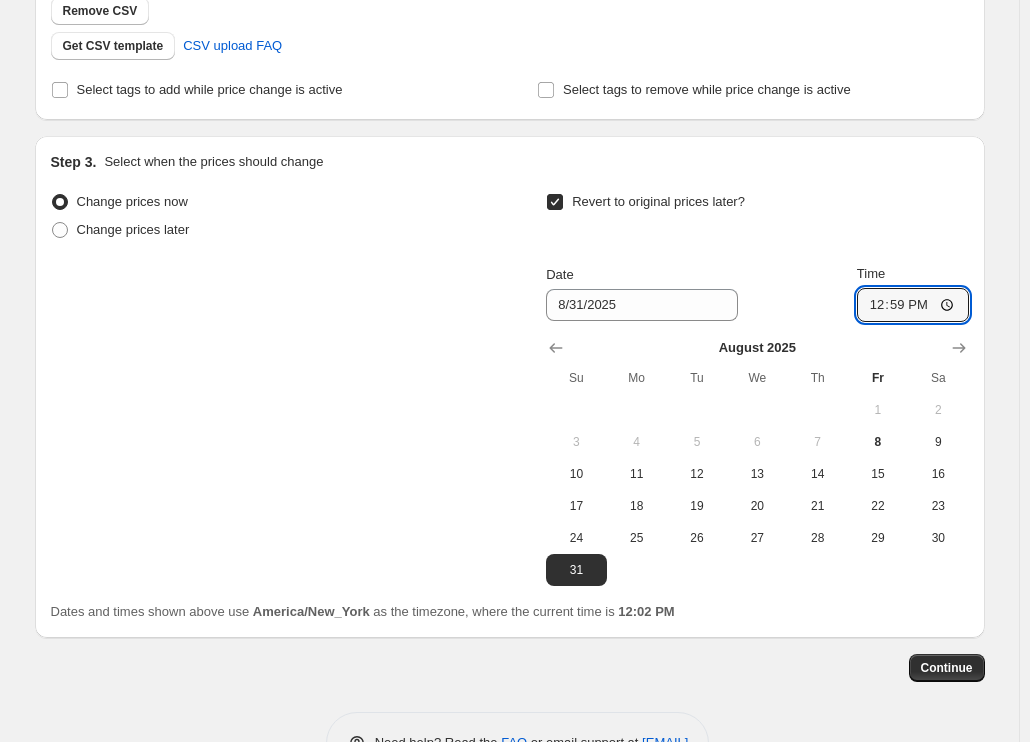 scroll, scrollTop: 500, scrollLeft: 0, axis: vertical 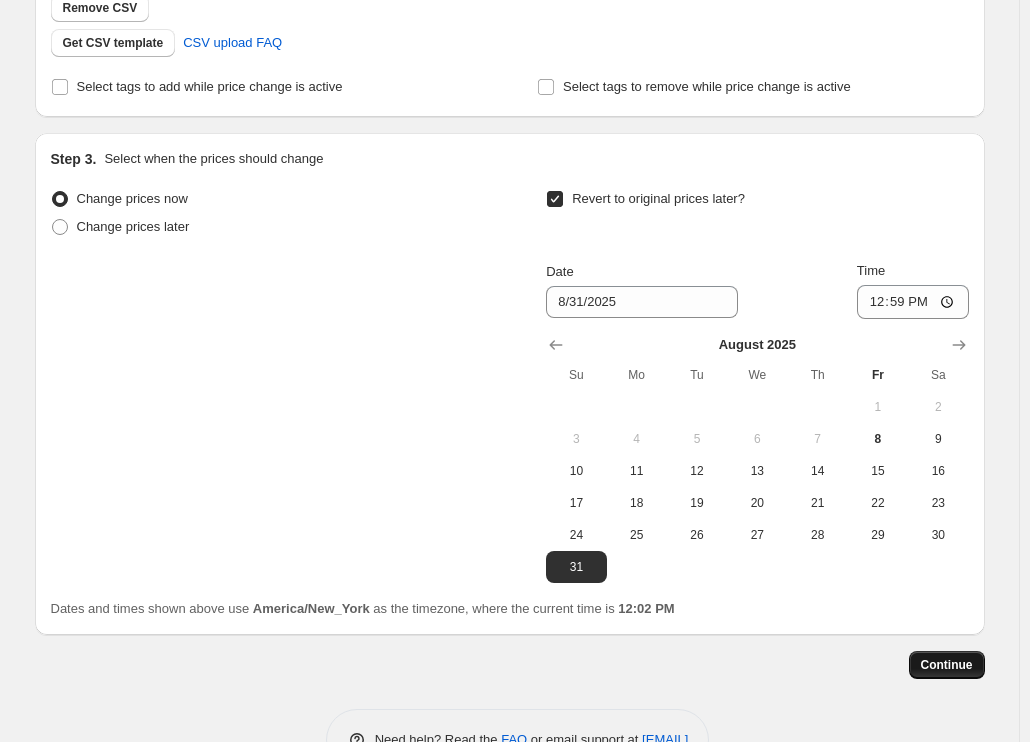click on "Continue" at bounding box center [947, 665] 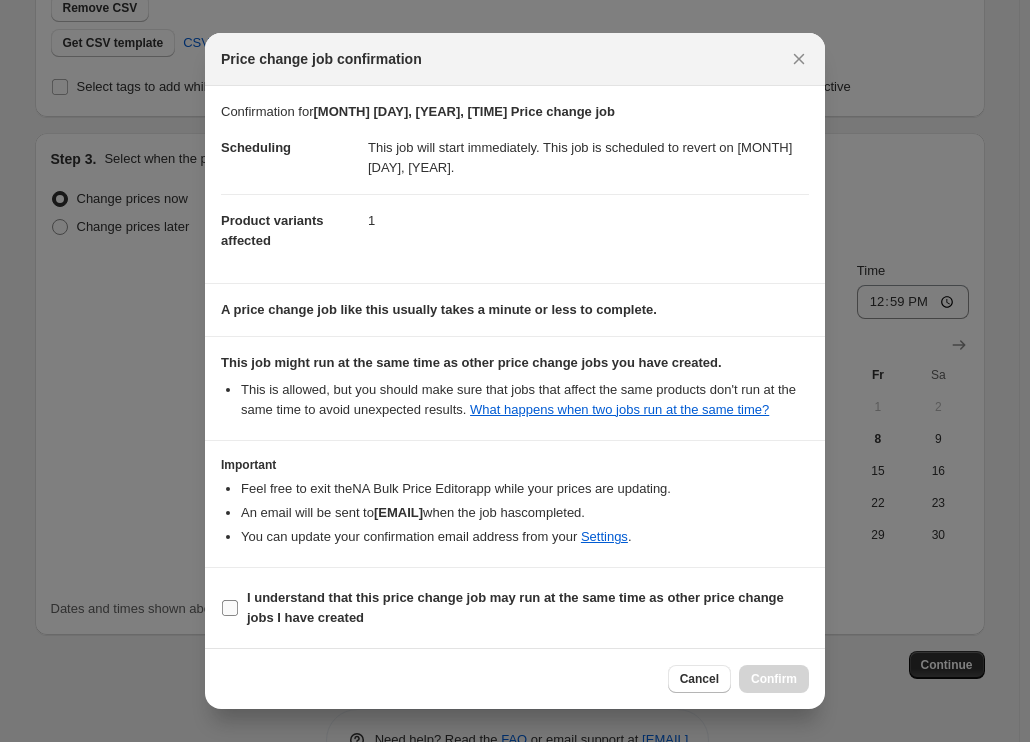 click on "I understand that this price change job may run at the same time as other price change jobs I have created" at bounding box center [515, 607] 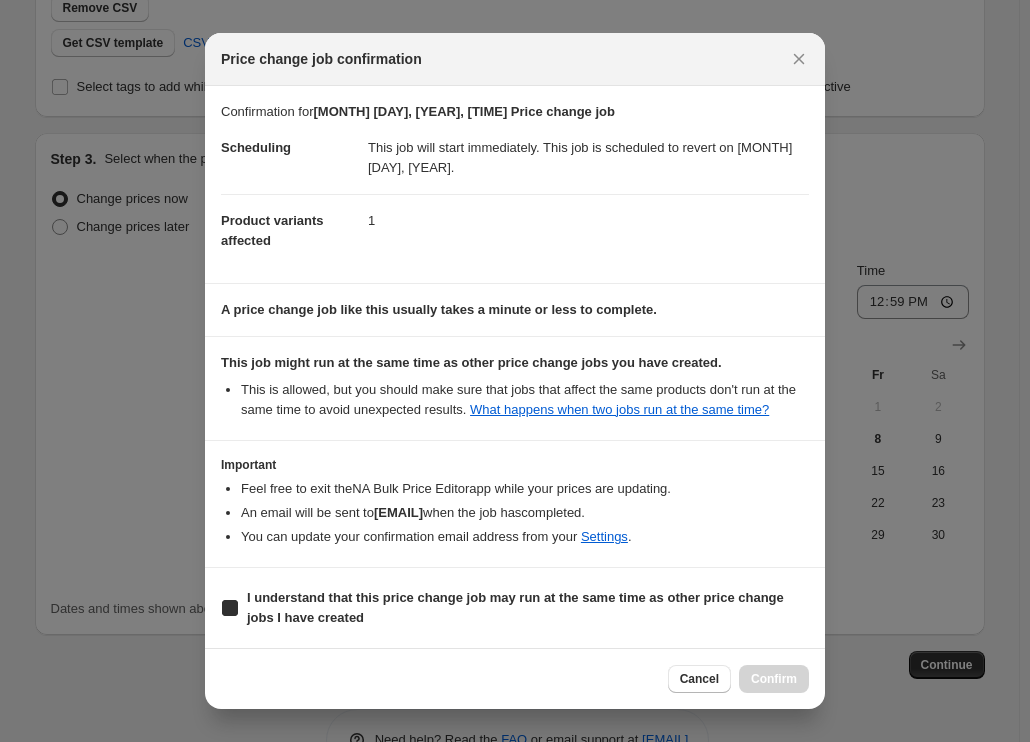 checkbox on "true" 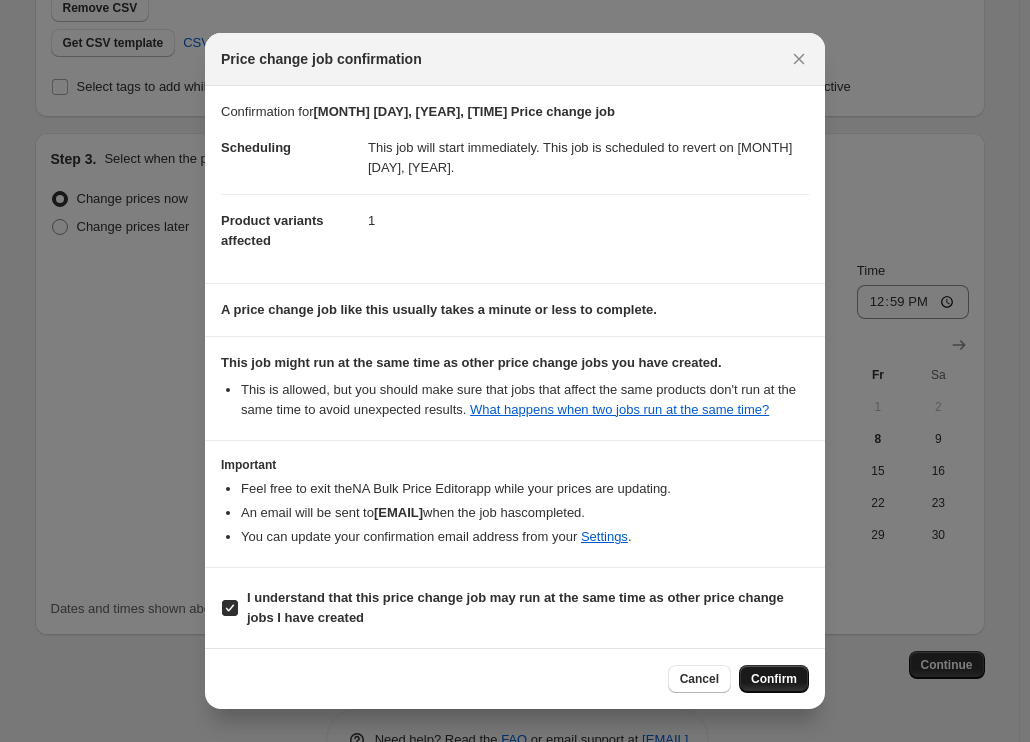 click on "Confirm" at bounding box center (774, 679) 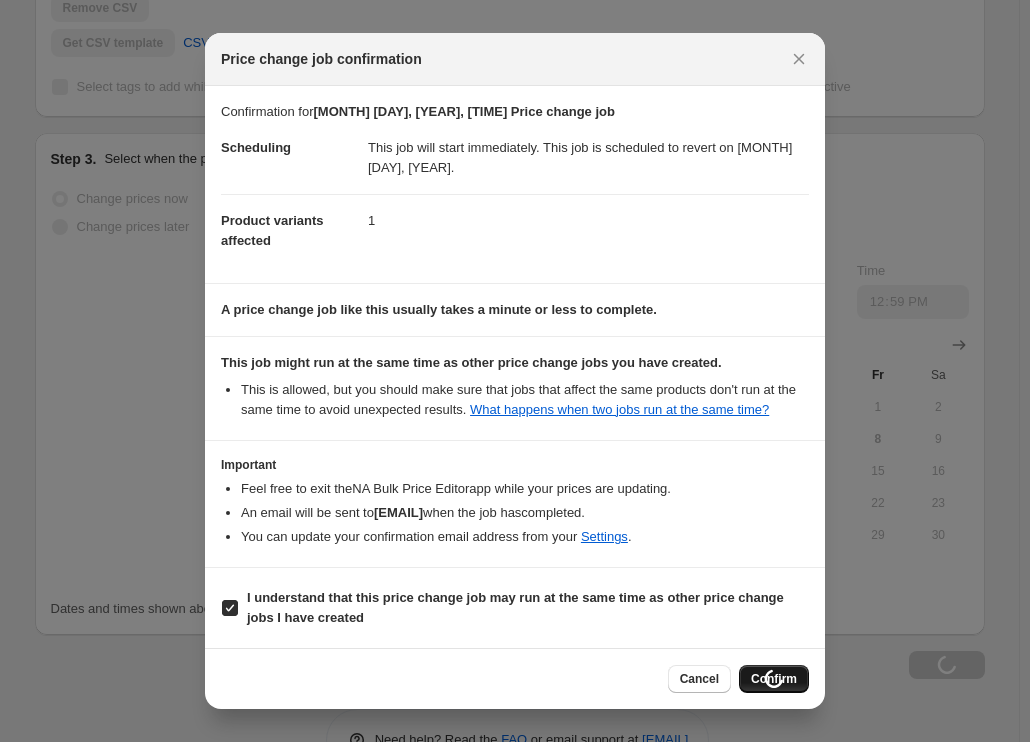 scroll, scrollTop: 568, scrollLeft: 0, axis: vertical 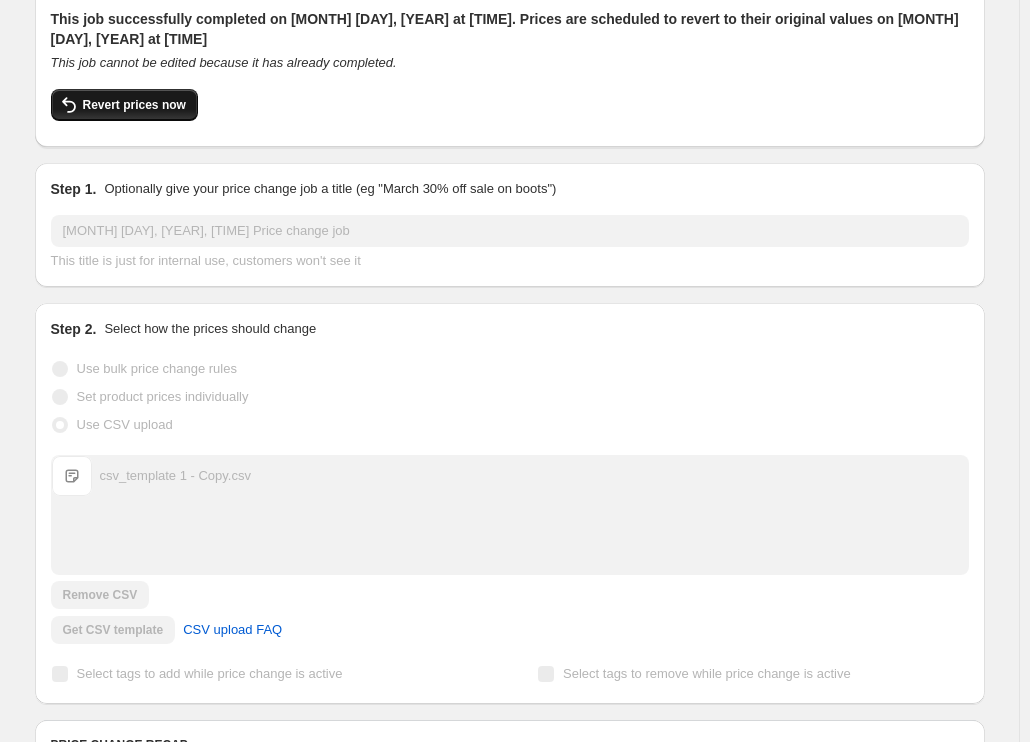 click on "Revert prices now" at bounding box center (134, 105) 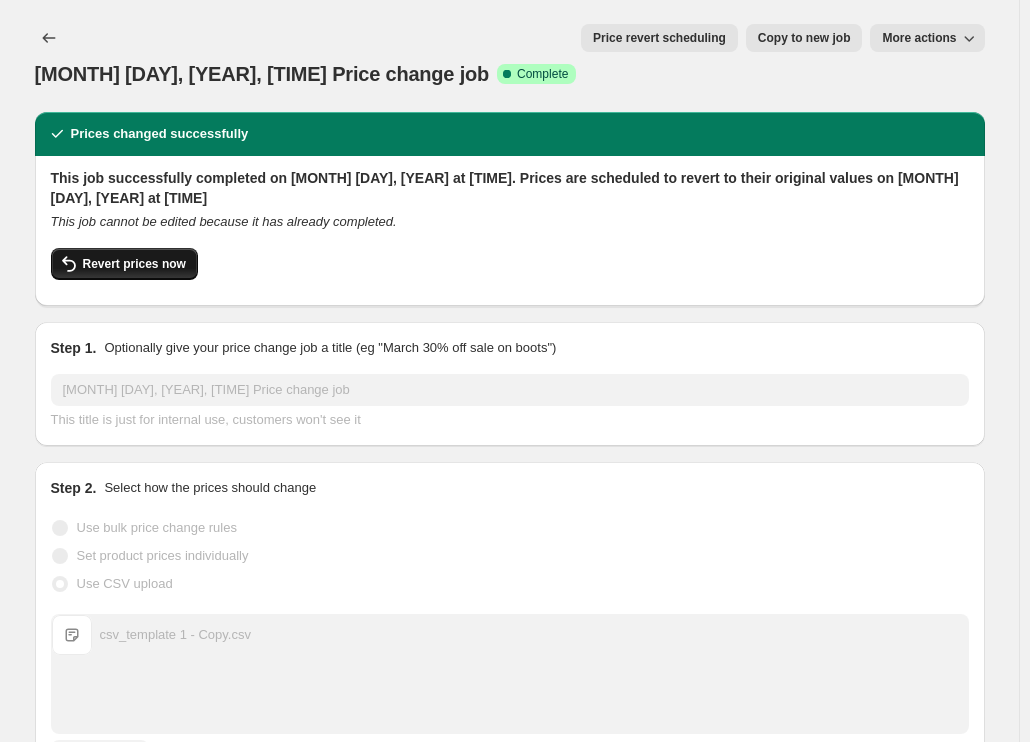scroll, scrollTop: 159, scrollLeft: 0, axis: vertical 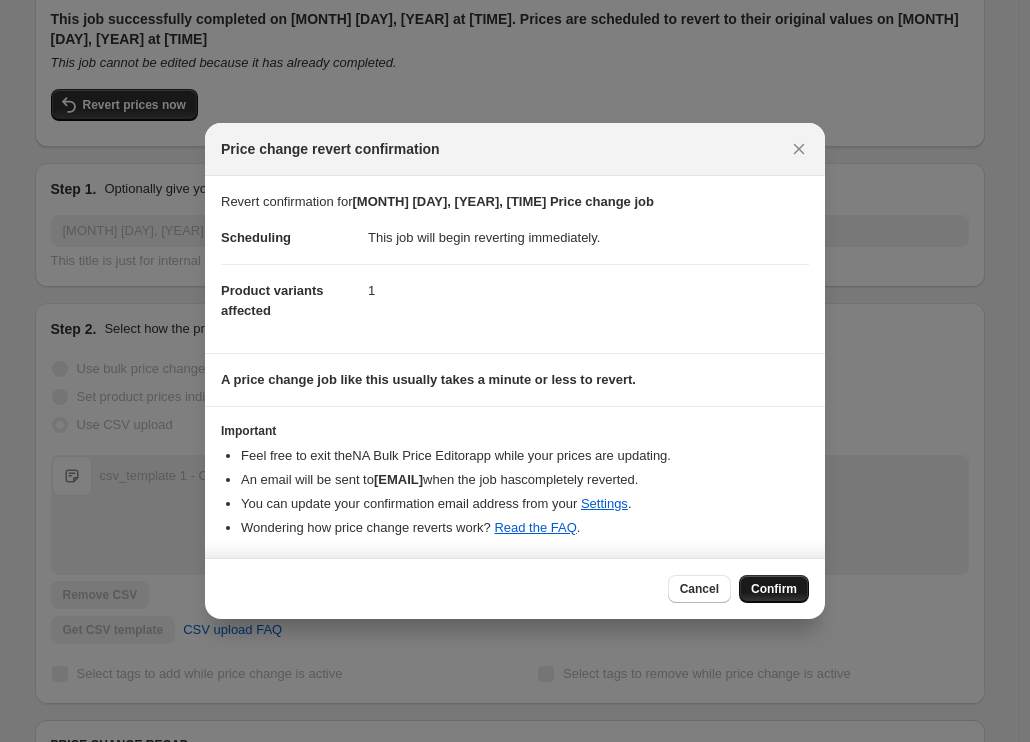 click on "Confirm" at bounding box center [774, 589] 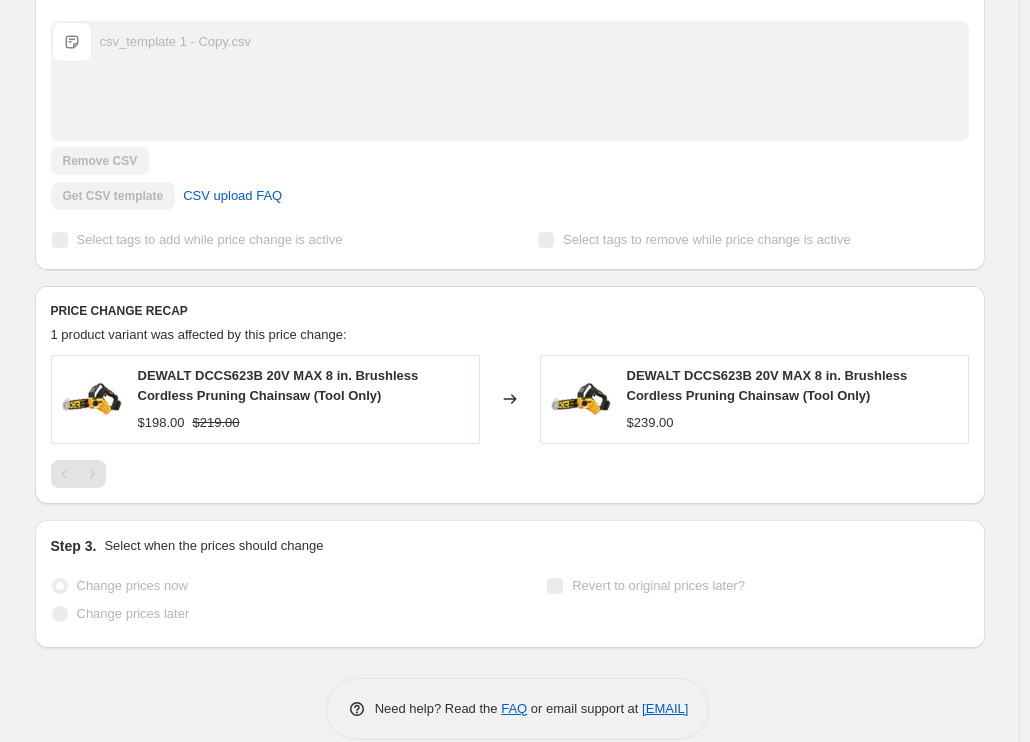 scroll, scrollTop: 0, scrollLeft: 0, axis: both 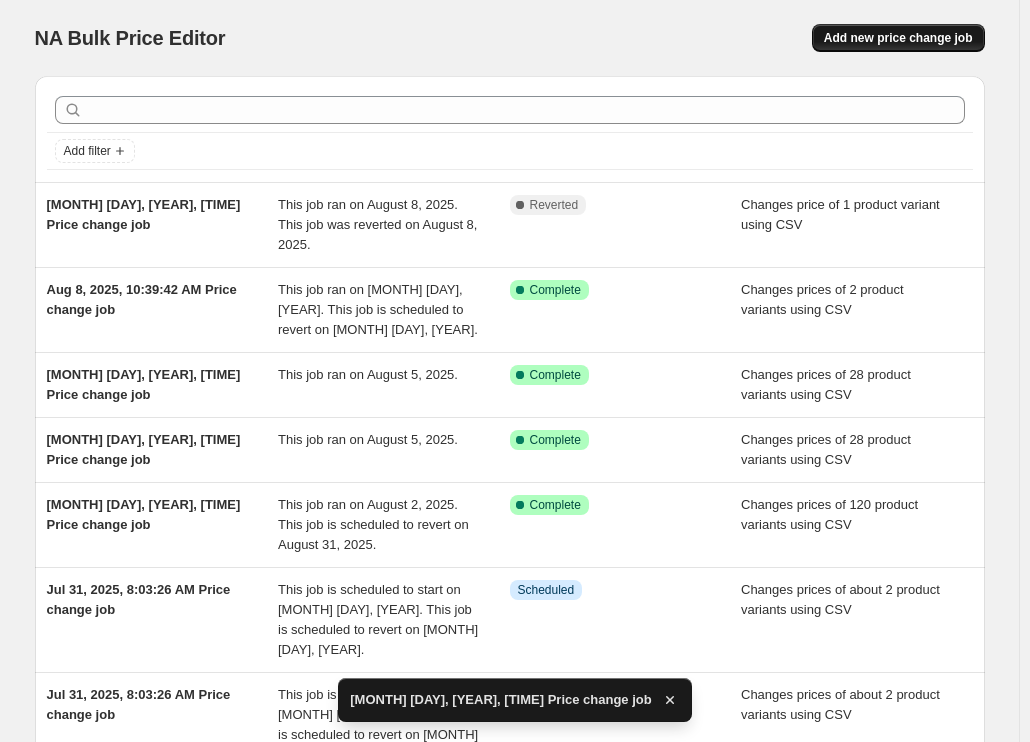 click on "Add new price change job" at bounding box center (898, 38) 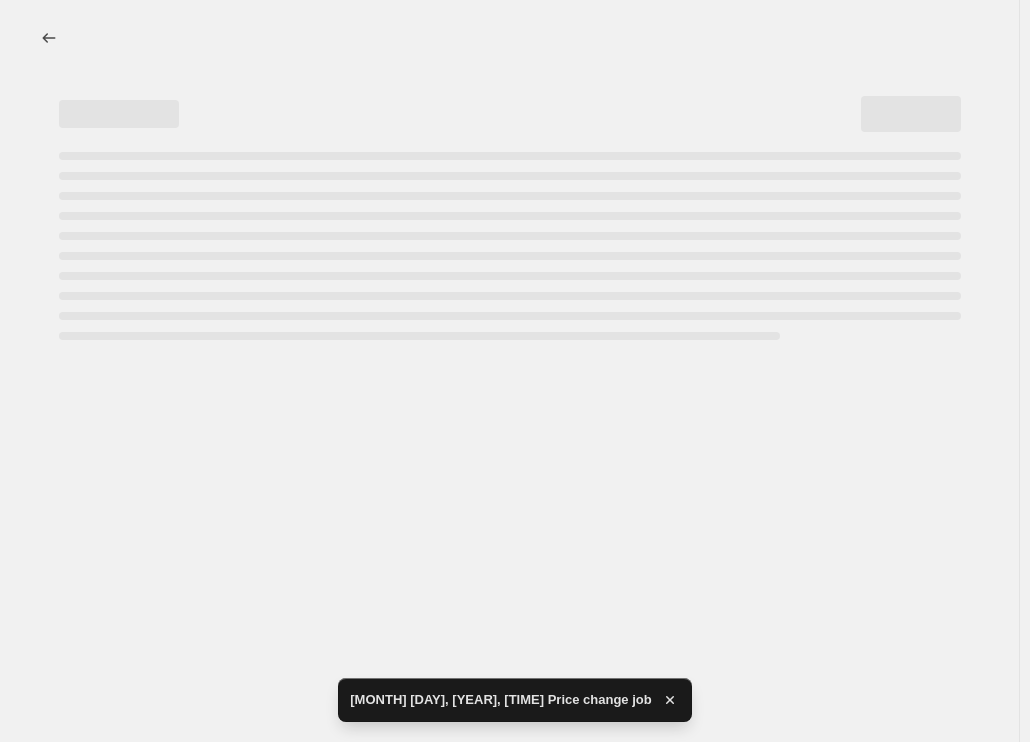 select on "percentage" 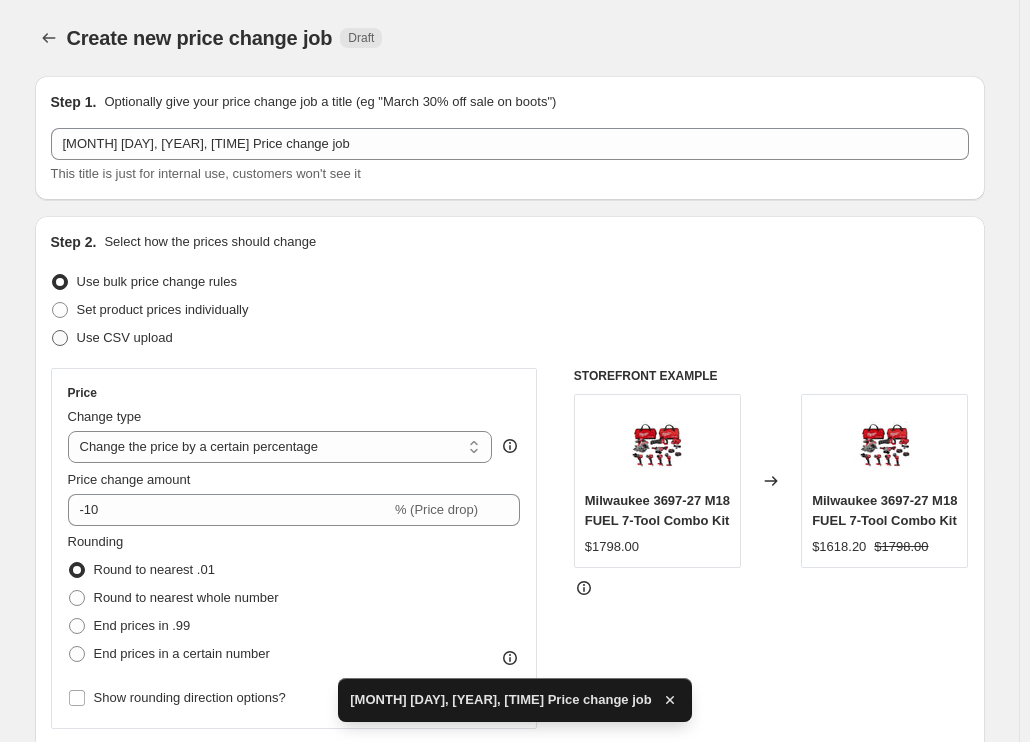 click on "Use CSV upload" at bounding box center [125, 337] 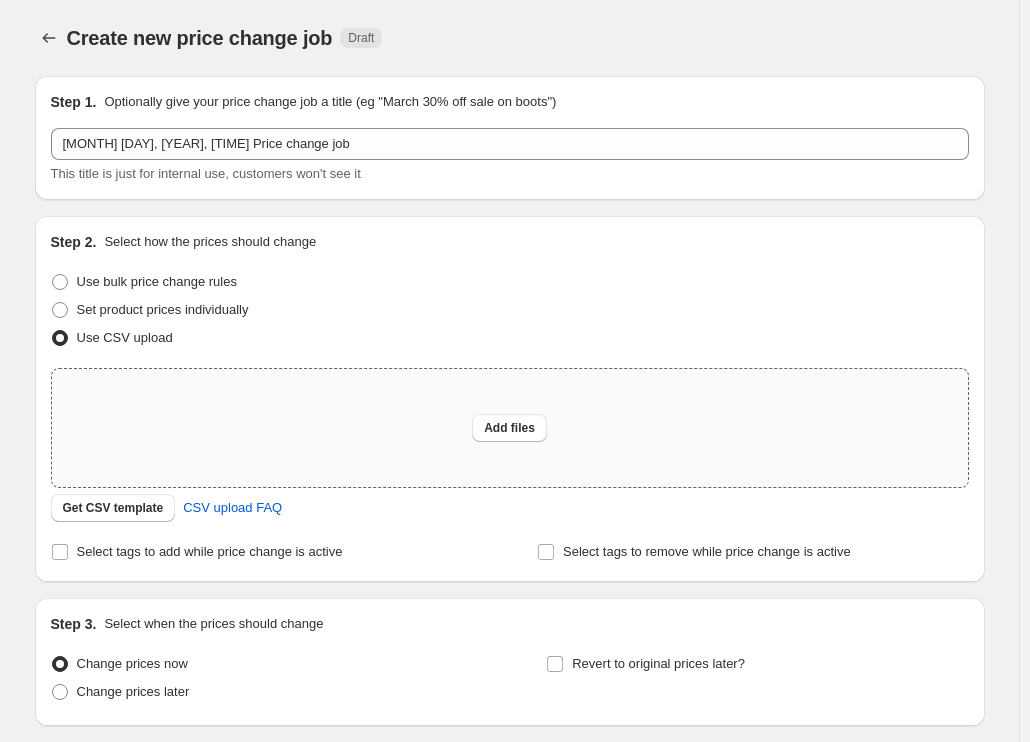click on "Add files" at bounding box center (510, 428) 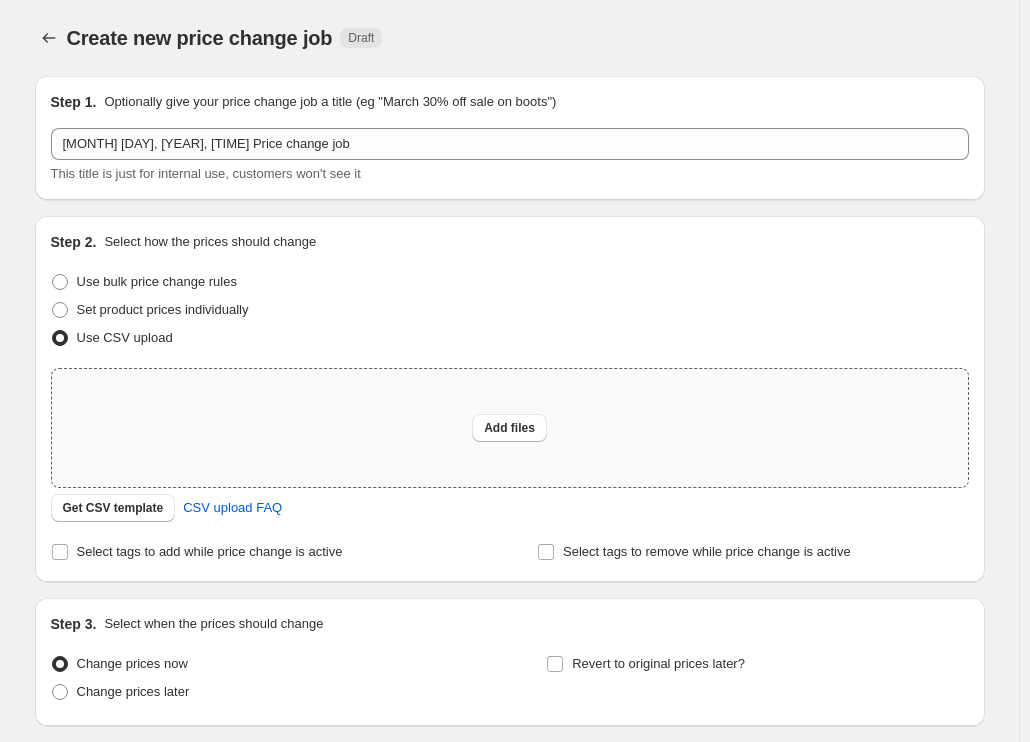 type on "C:\fakepath\csv_template 1 - Copy.csv" 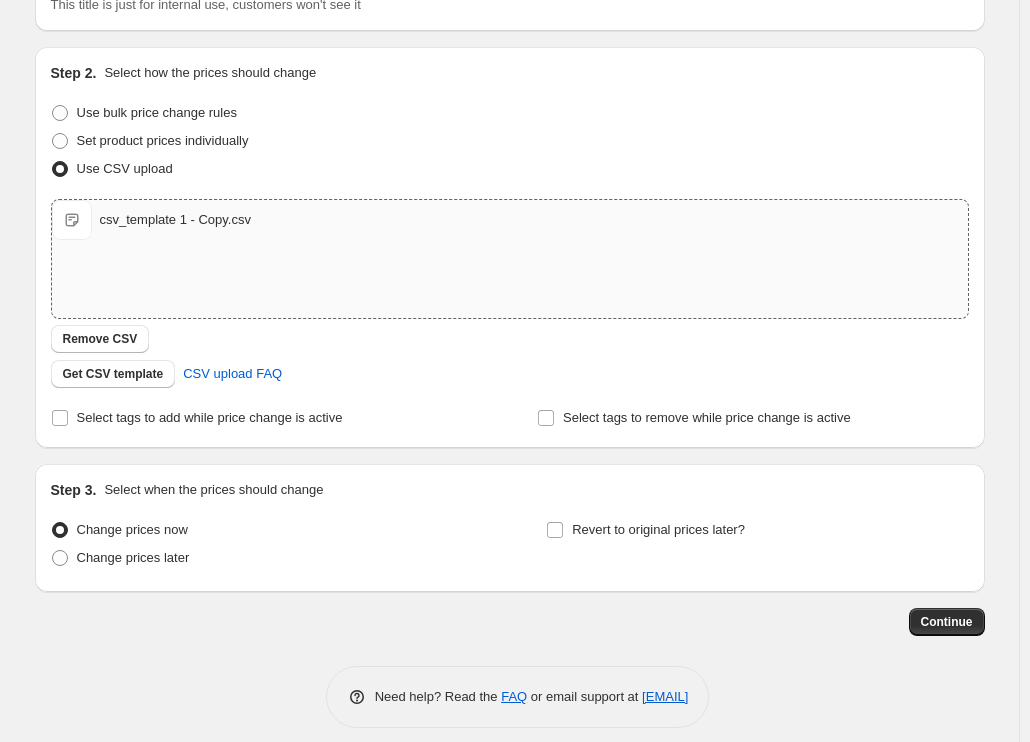 scroll, scrollTop: 185, scrollLeft: 0, axis: vertical 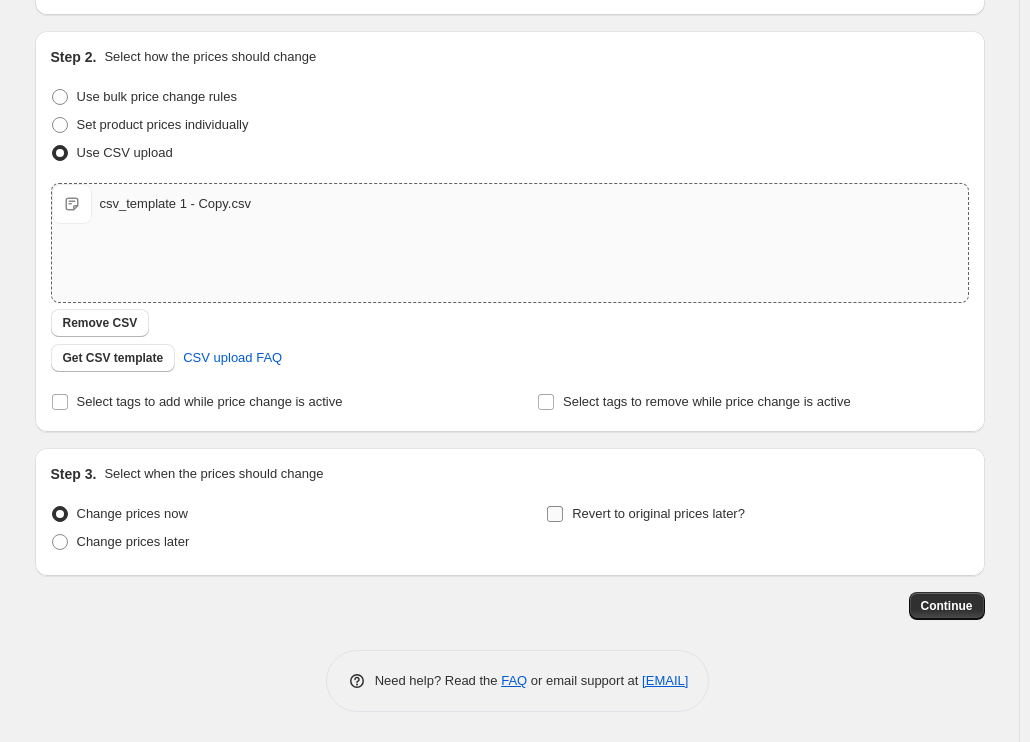 click on "Revert to original prices later?" at bounding box center [658, 513] 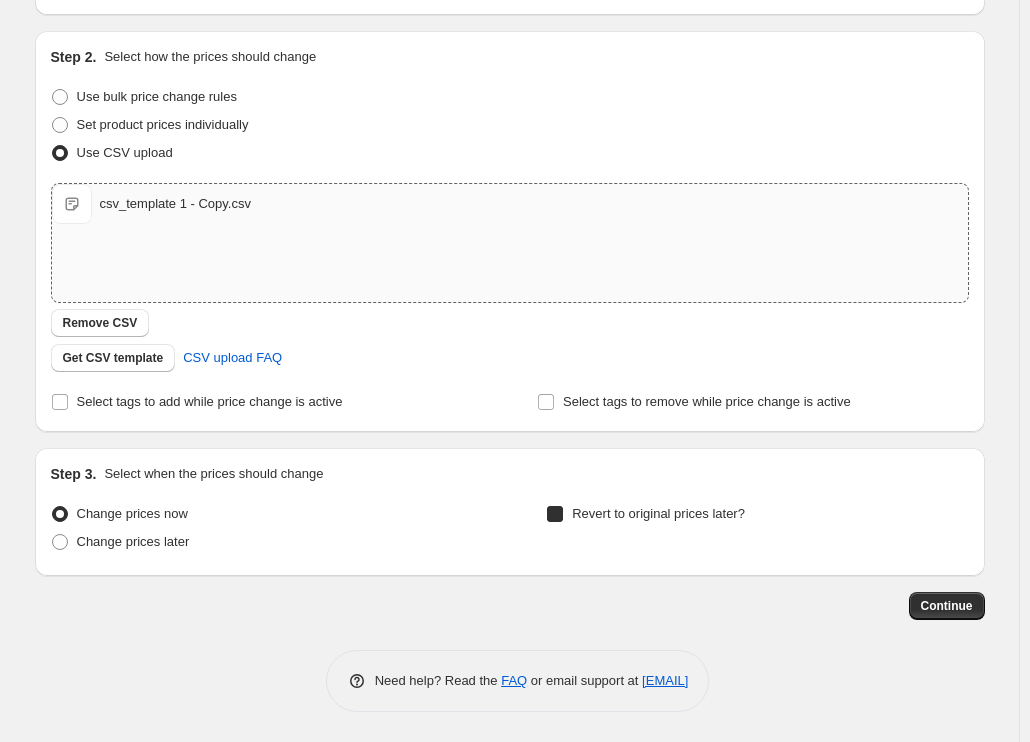 checkbox on "true" 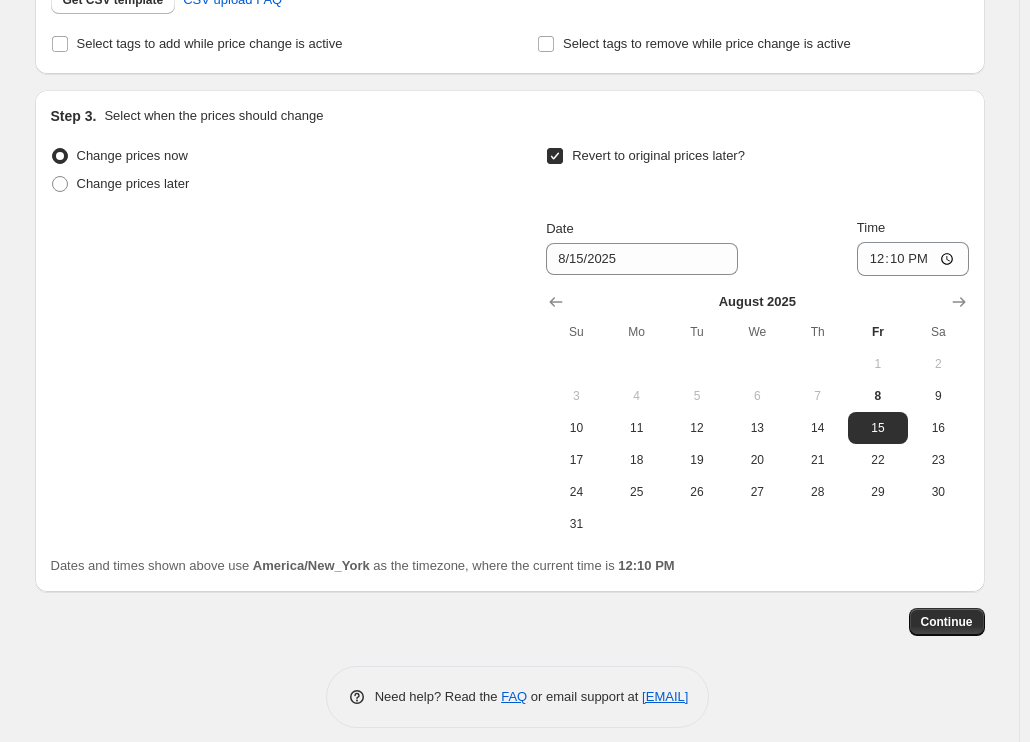 scroll, scrollTop: 559, scrollLeft: 0, axis: vertical 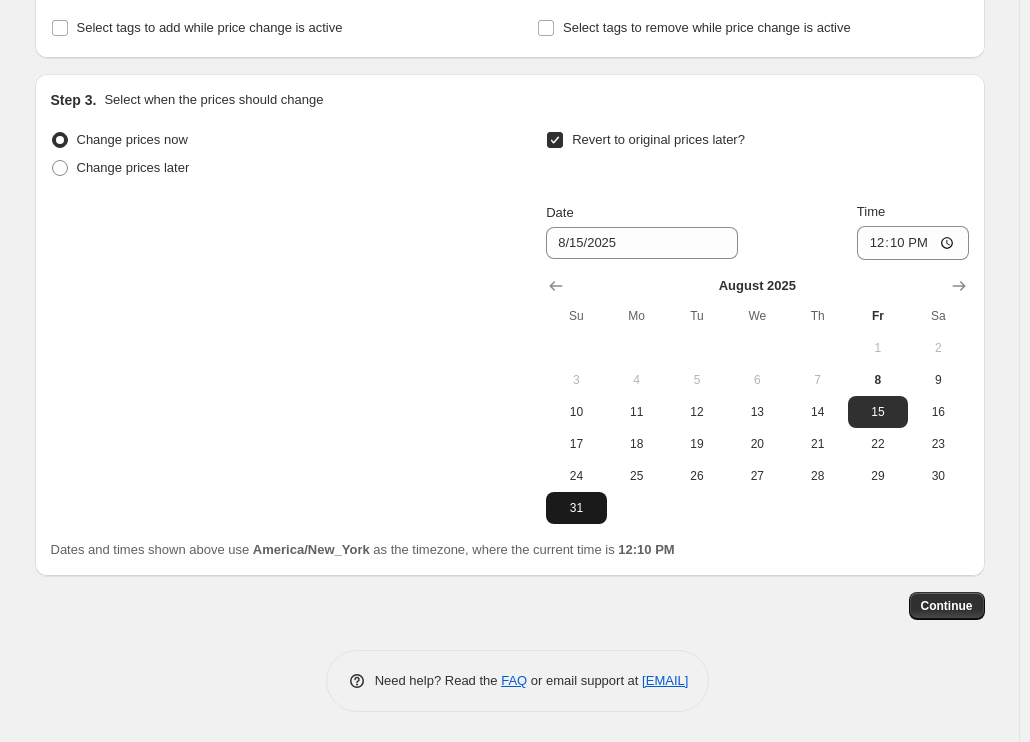 click on "31" at bounding box center [576, 508] 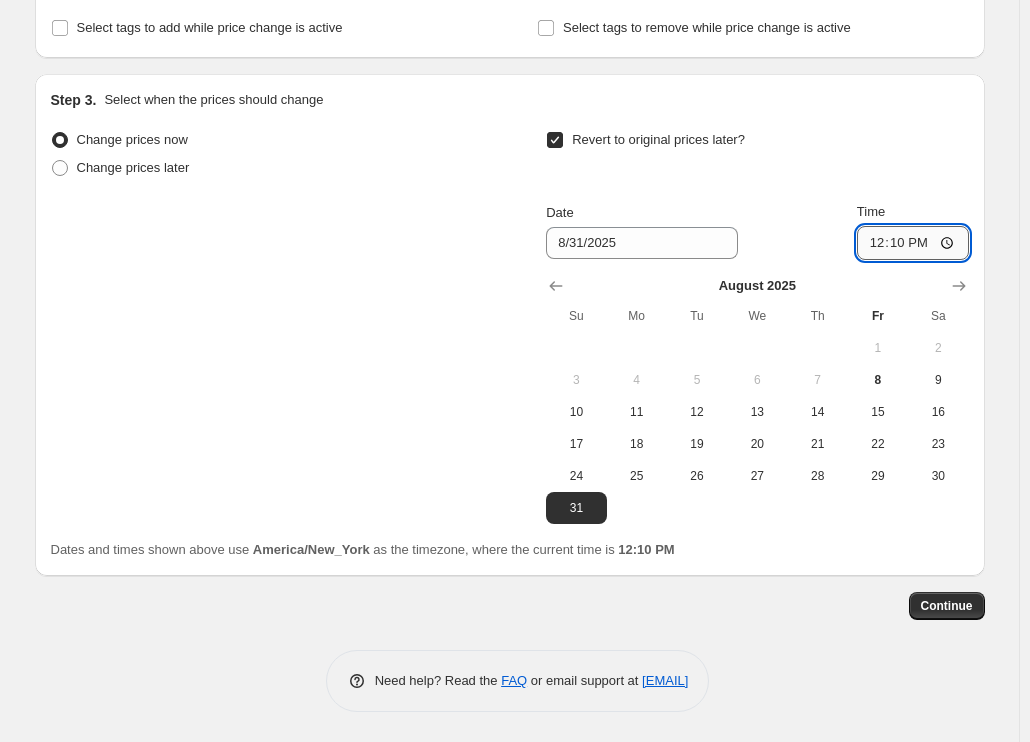 click on "12:10" at bounding box center (913, 243) 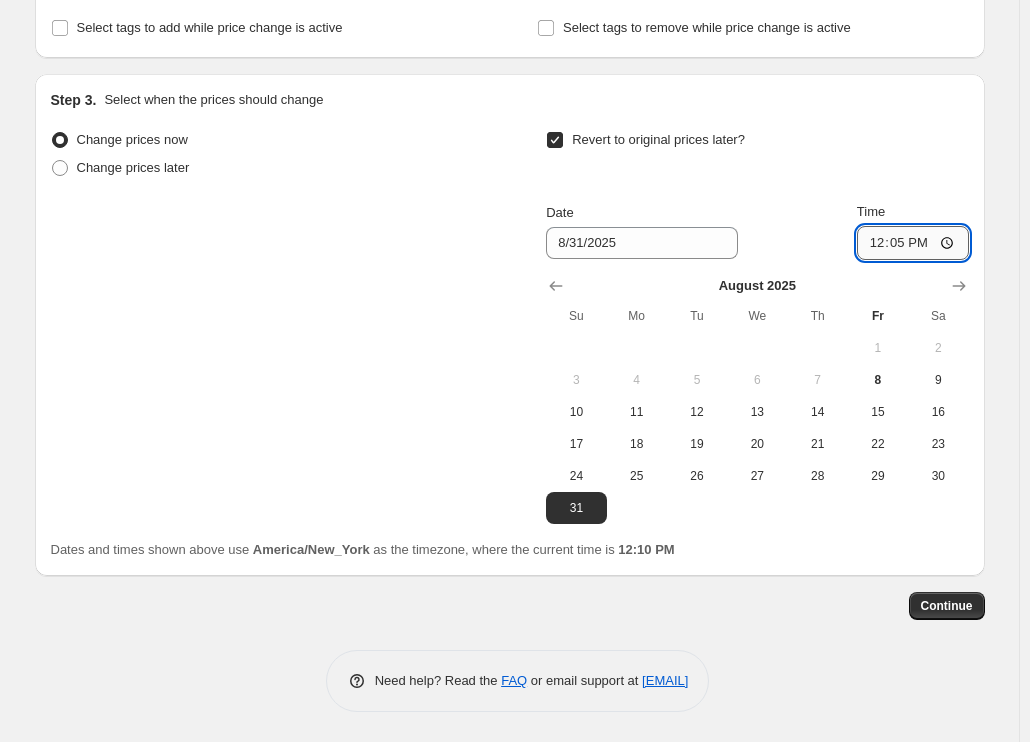 type on "12:59" 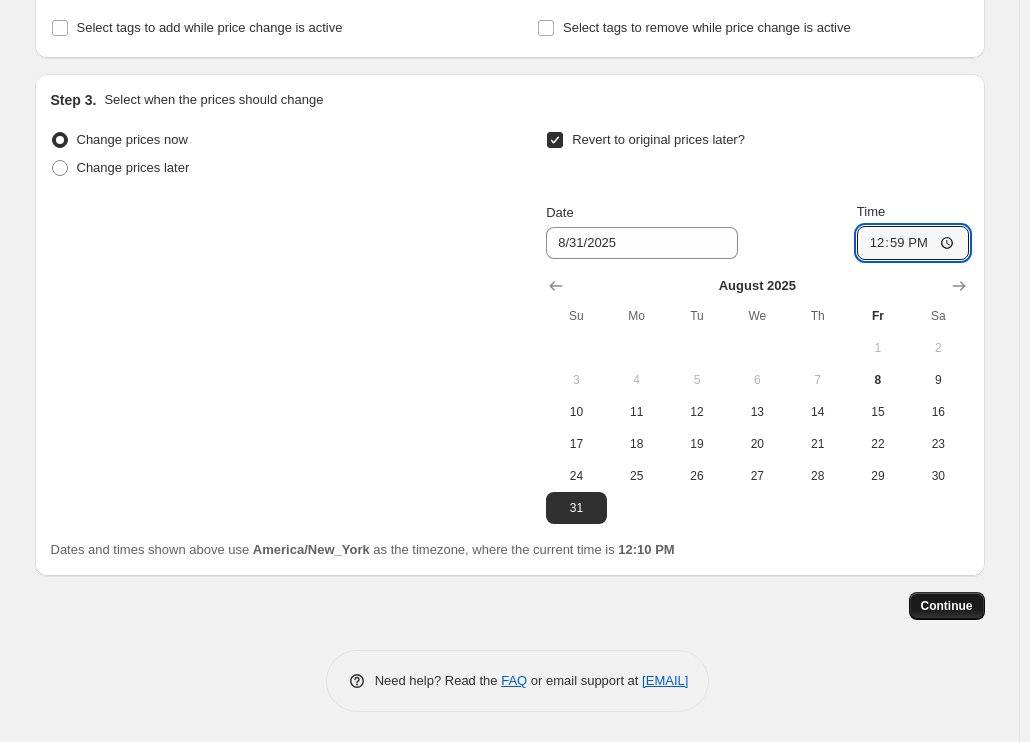 click on "Continue" at bounding box center [947, 606] 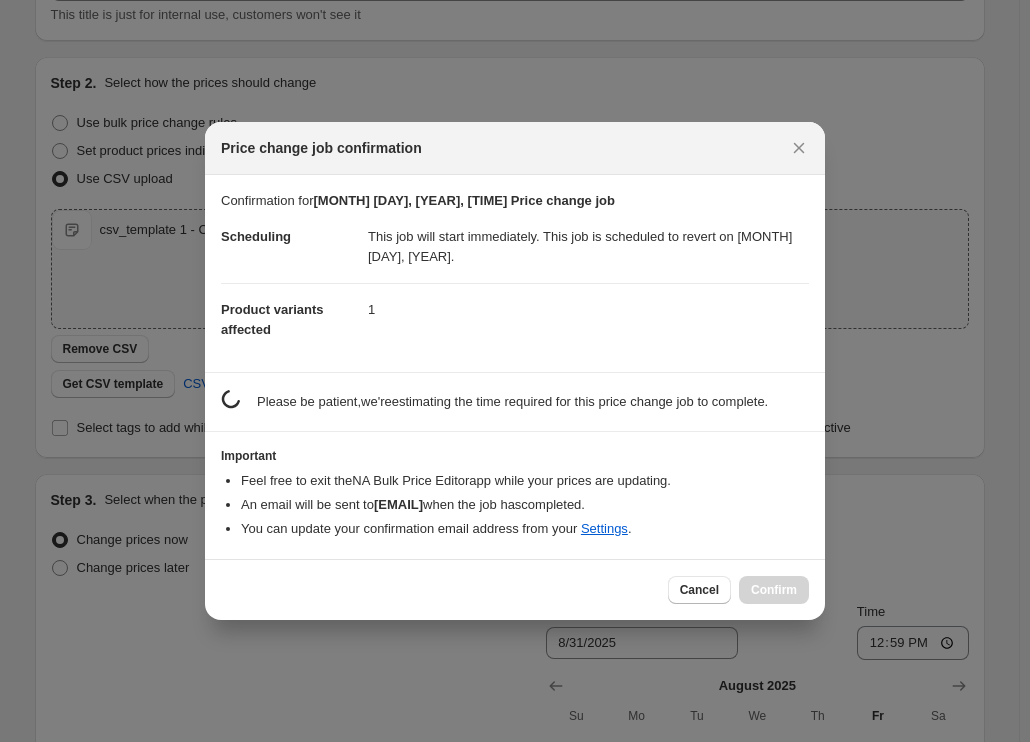 scroll, scrollTop: 0, scrollLeft: 0, axis: both 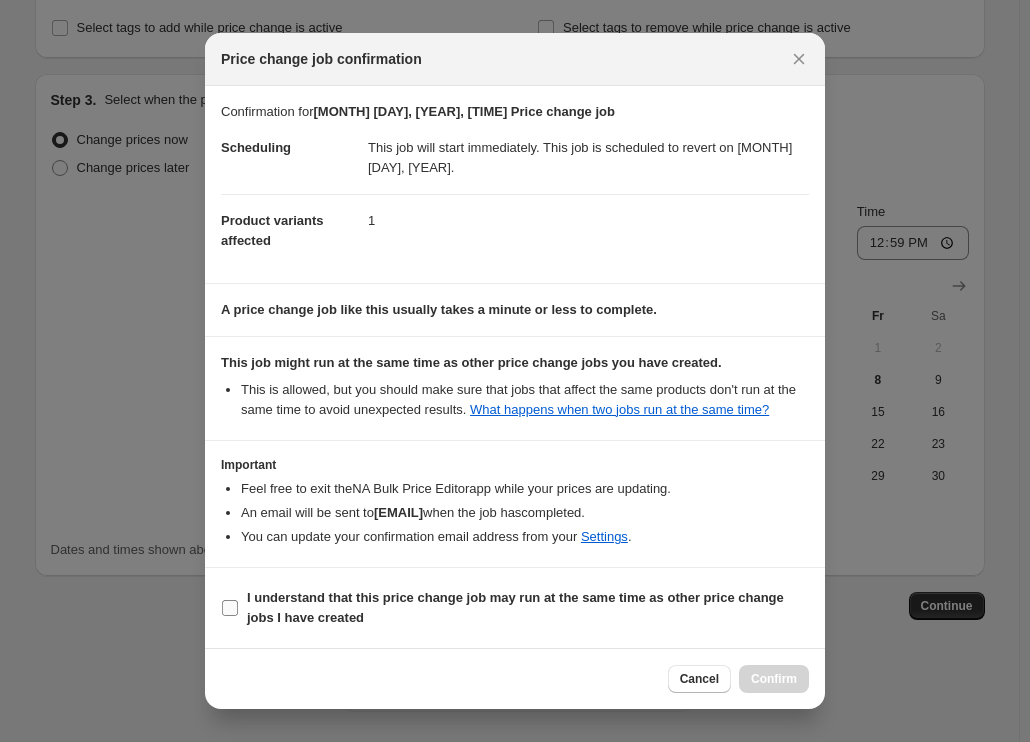 click on "I understand that this price change job may run at the same time as other price change jobs I have created" at bounding box center (515, 607) 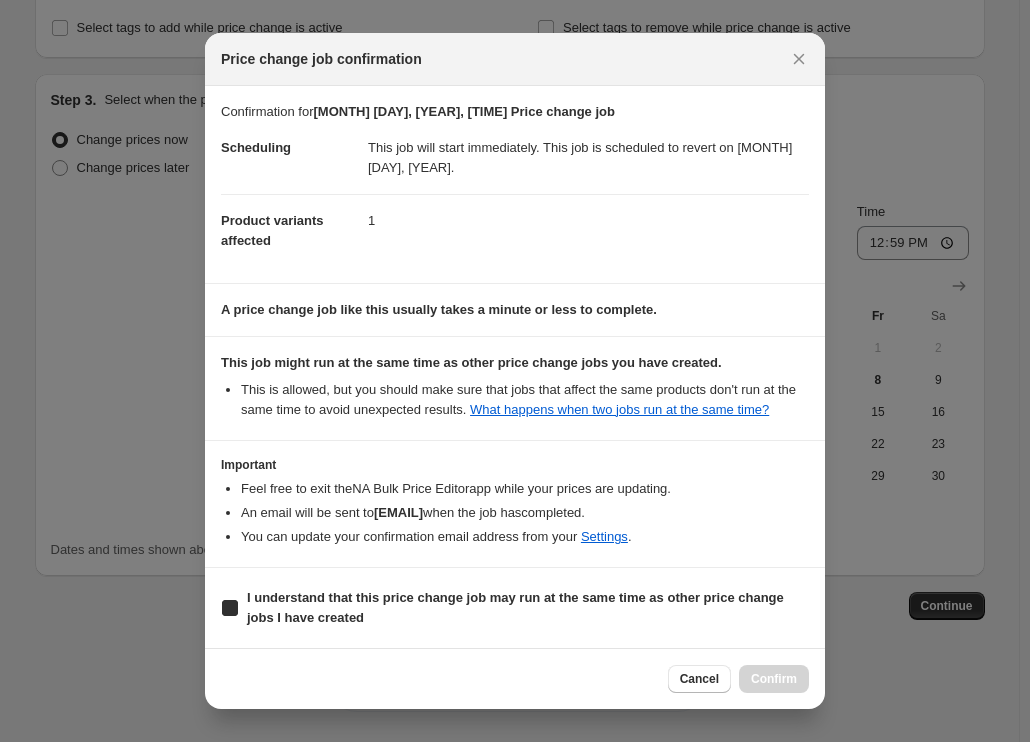 checkbox on "true" 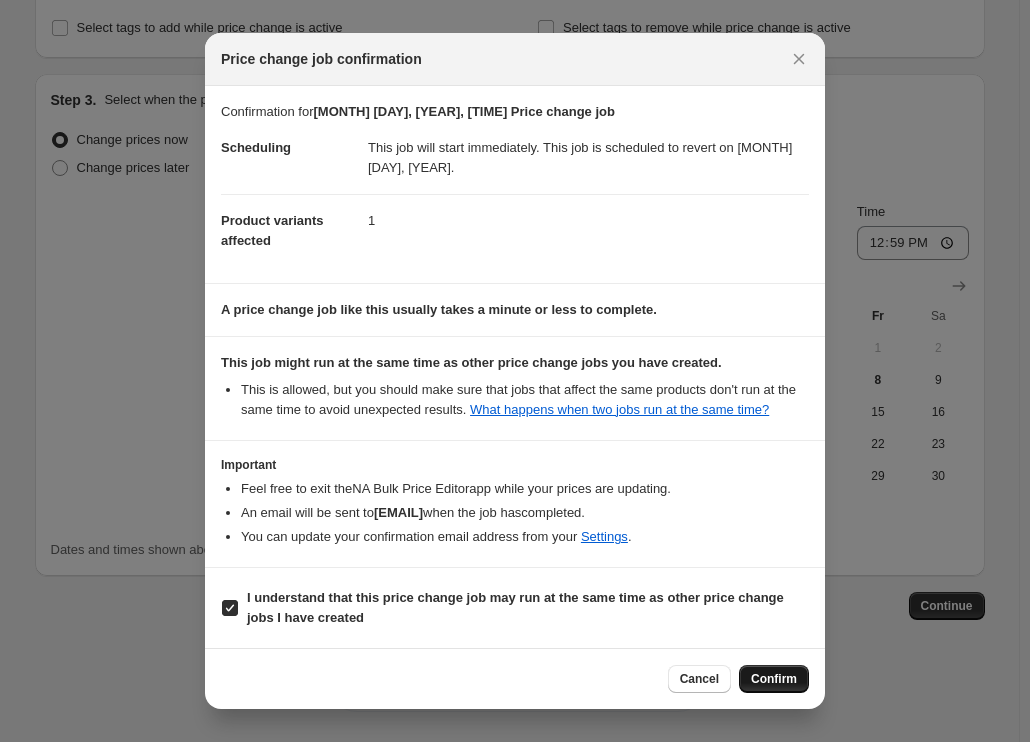 click on "Confirm" at bounding box center [774, 679] 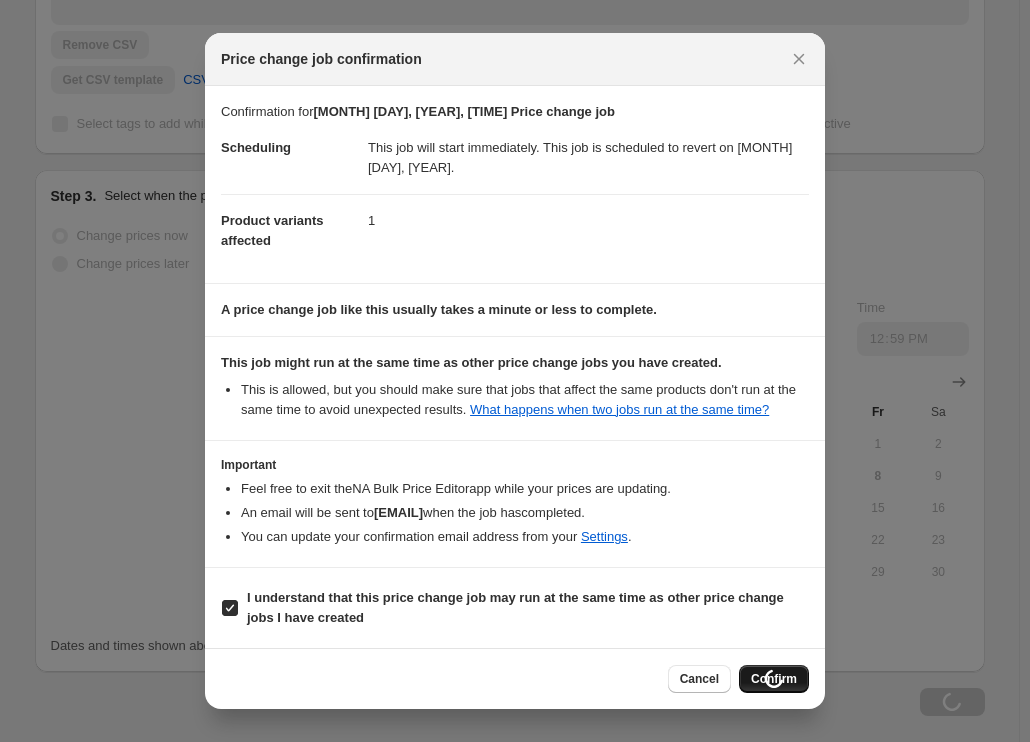 scroll, scrollTop: 627, scrollLeft: 0, axis: vertical 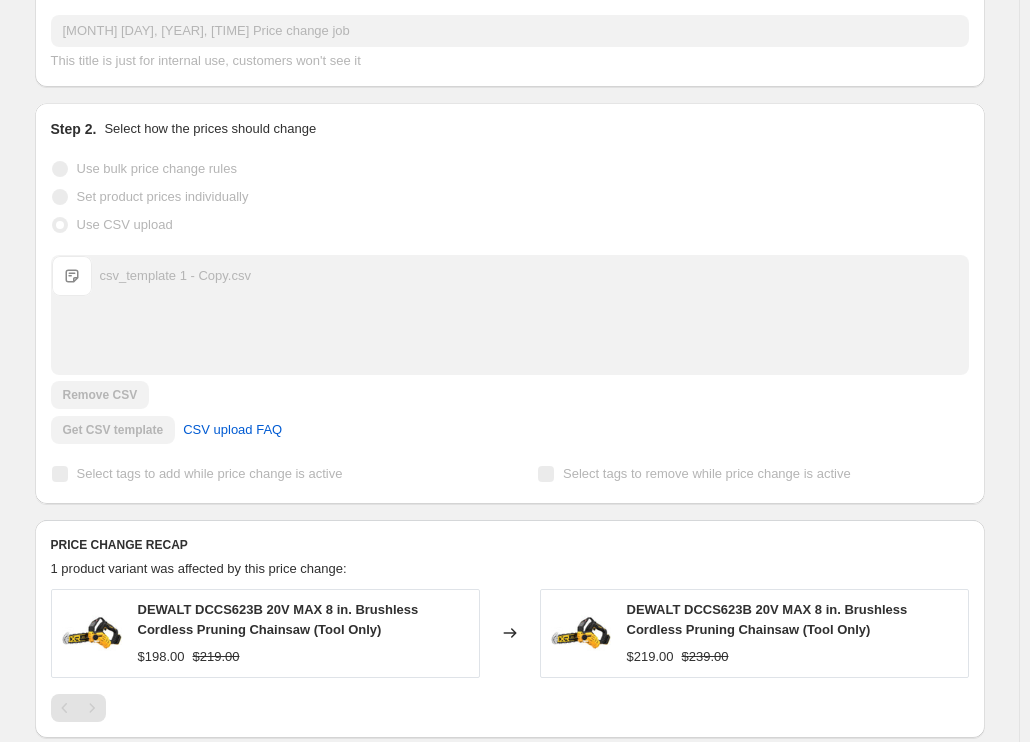 click on "DEWALT DCCS623B 20V MAX 8 in. Brushless Cordless Pruning Chainsaw (Tool Only)" at bounding box center [767, 619] 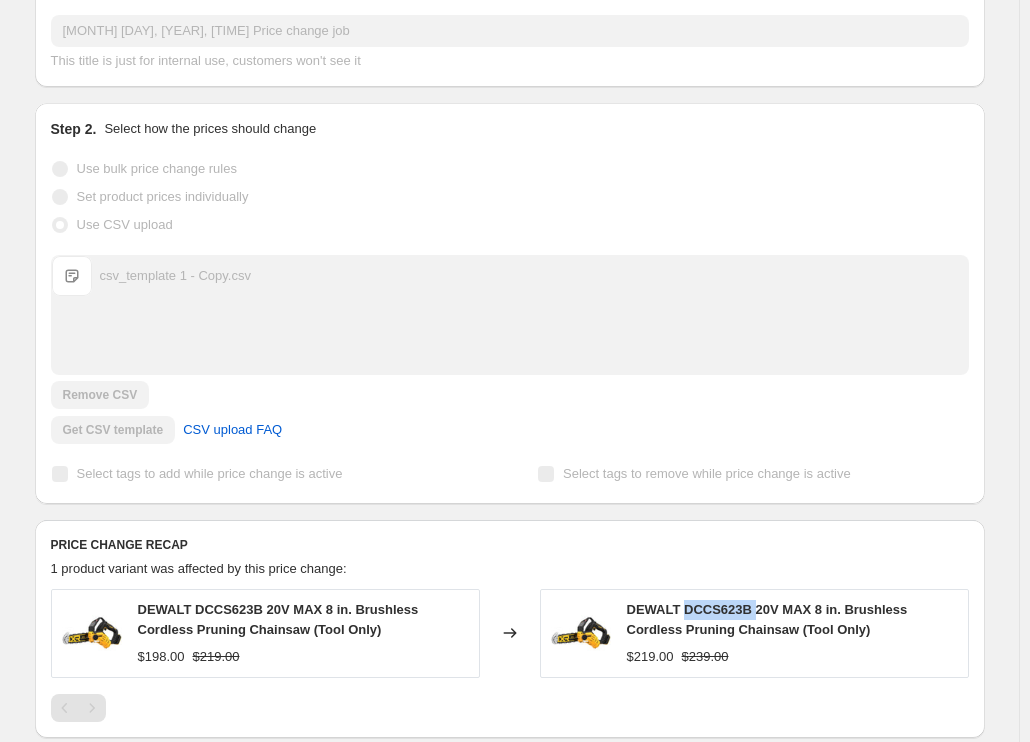 click on "DEWALT DCCS623B 20V MAX 8 in. Brushless Cordless Pruning Chainsaw (Tool Only)" at bounding box center (767, 619) 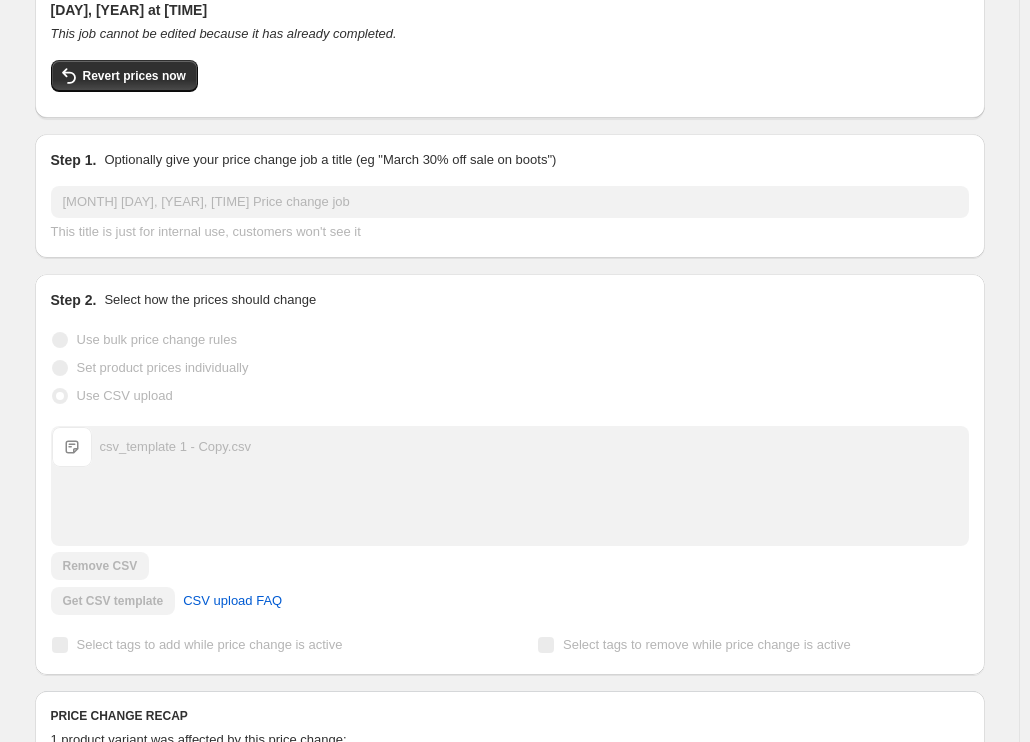 scroll, scrollTop: 0, scrollLeft: 0, axis: both 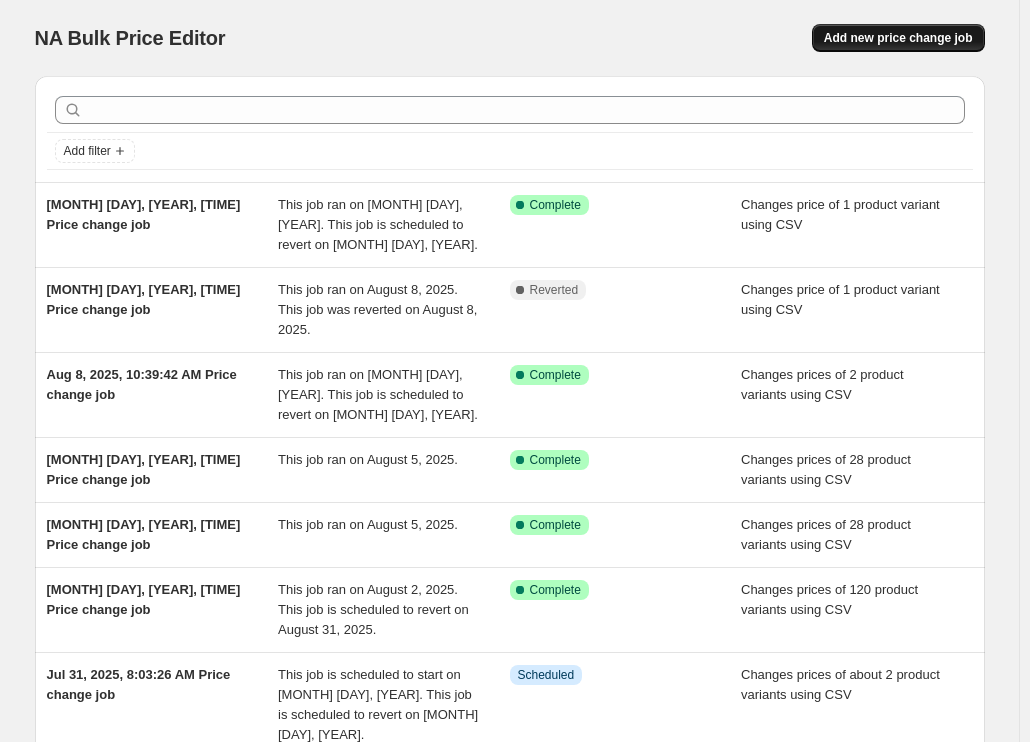 click on "Add new price change job" at bounding box center (898, 38) 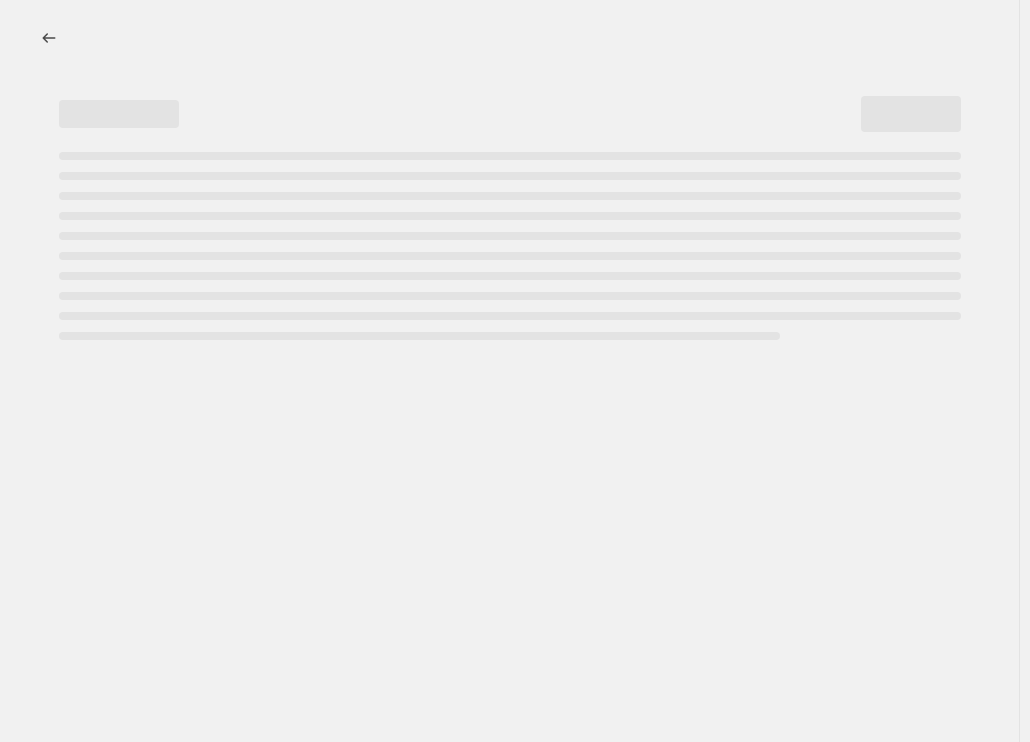 select on "percentage" 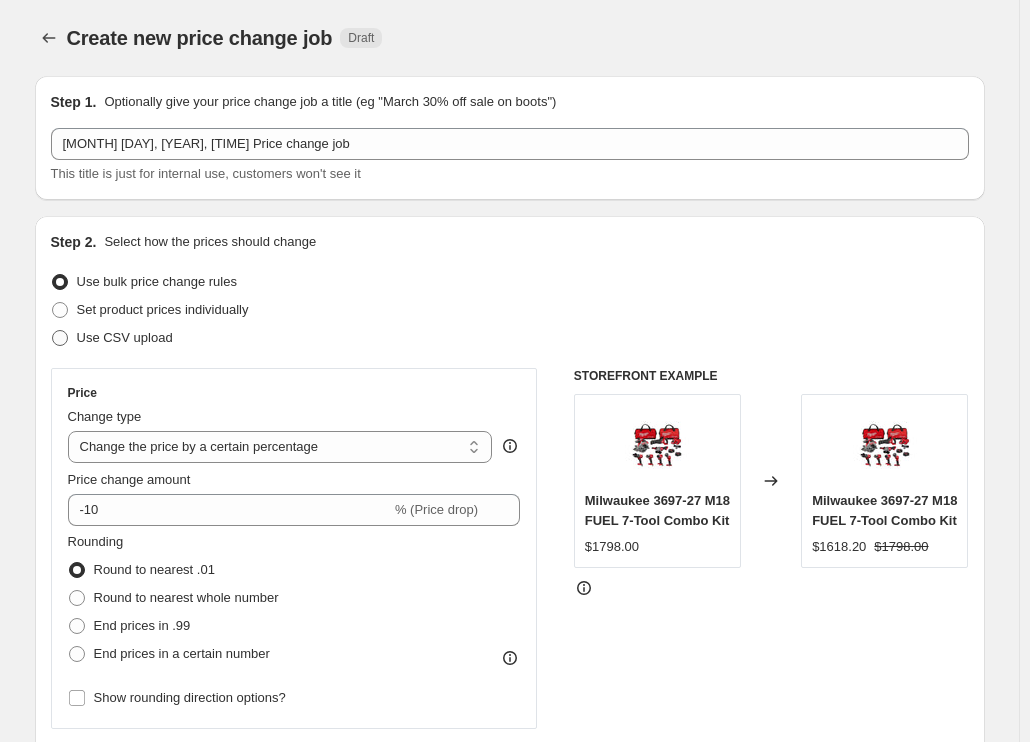 click on "Use CSV upload" at bounding box center [125, 337] 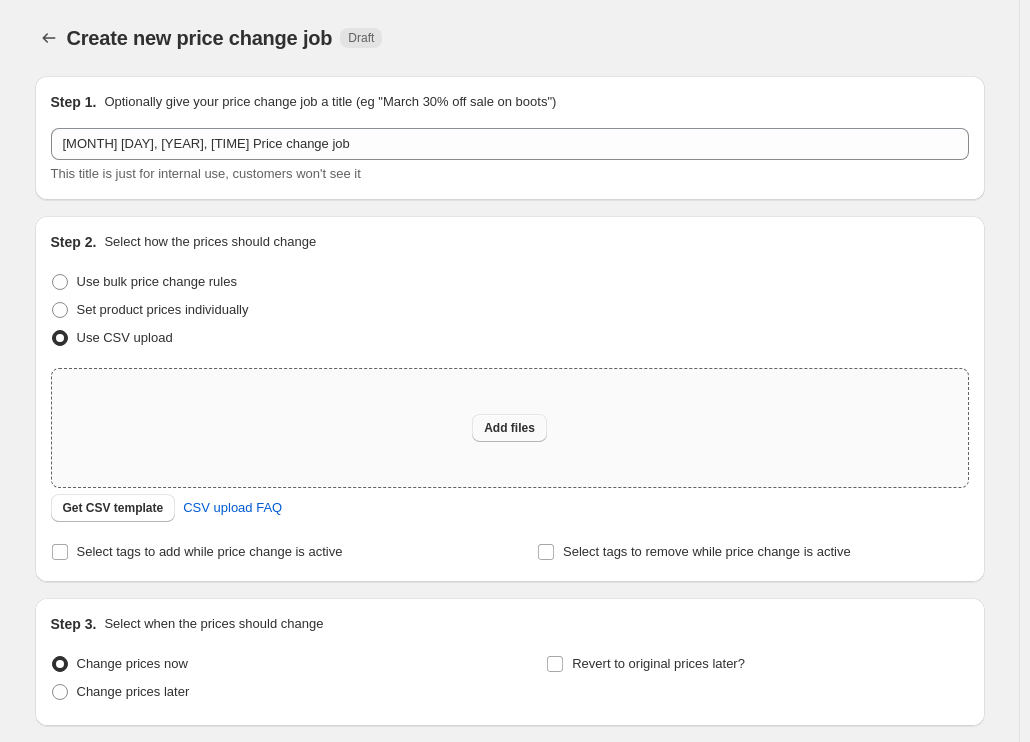 click on "Add files" at bounding box center [509, 428] 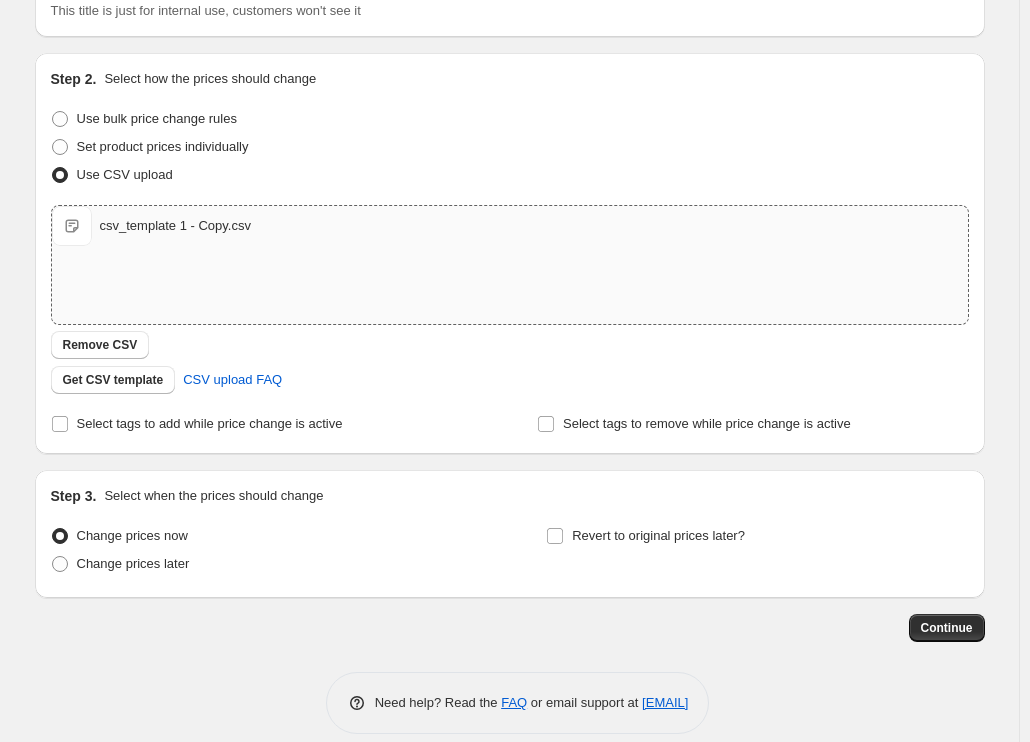 scroll, scrollTop: 185, scrollLeft: 0, axis: vertical 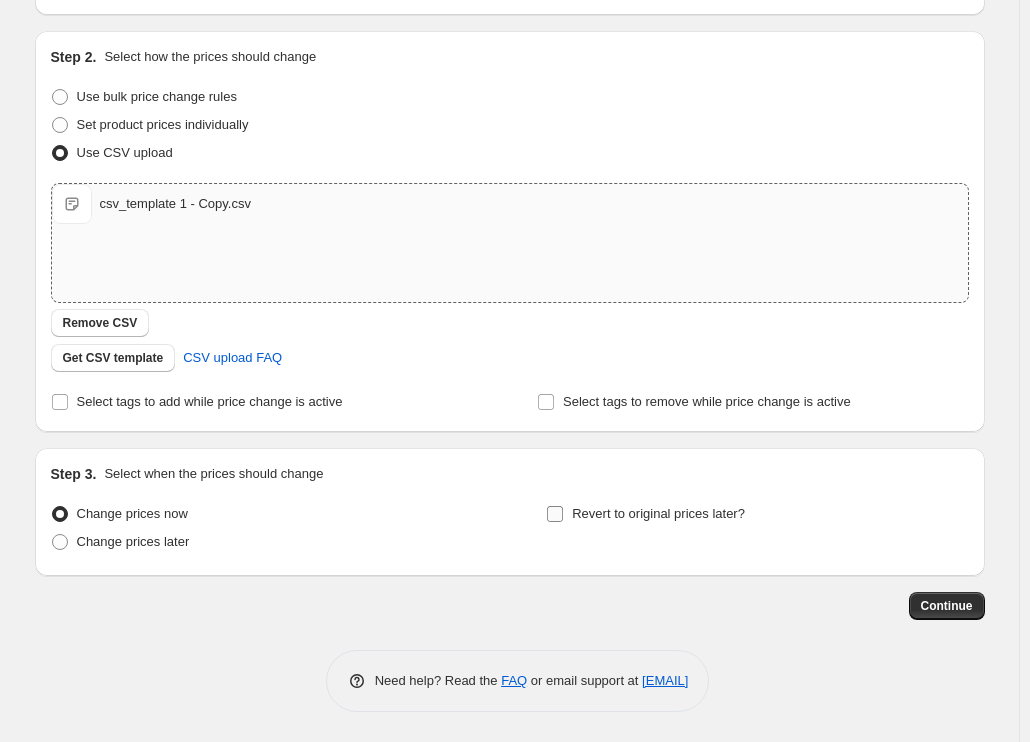 click on "Revert to original prices later?" at bounding box center [658, 513] 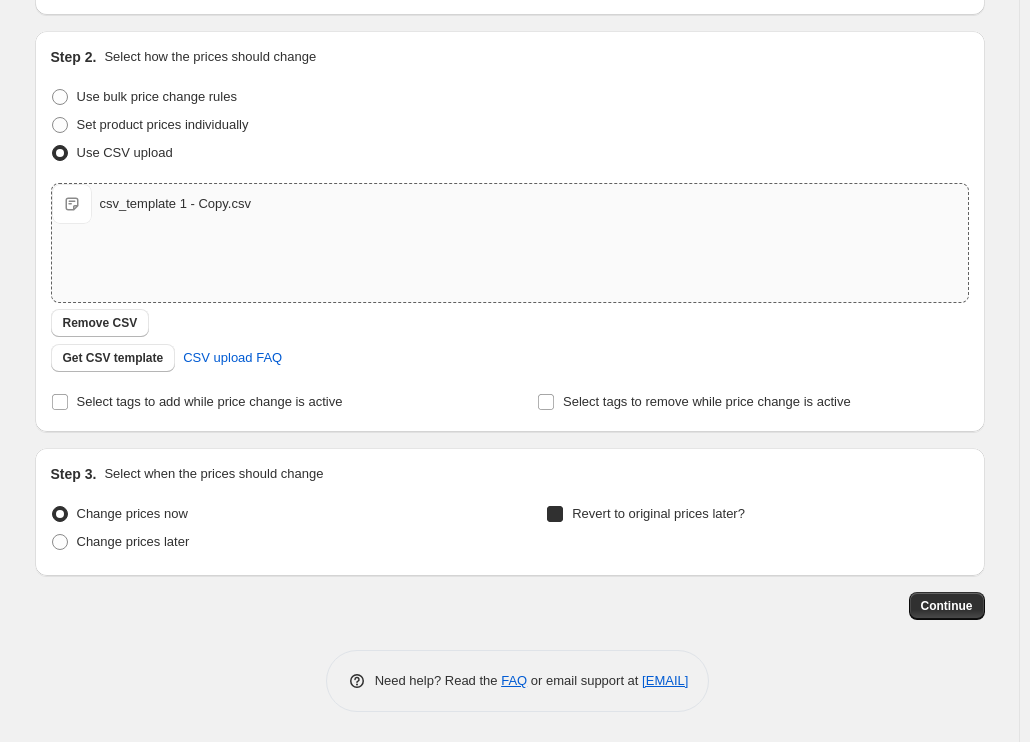 checkbox on "true" 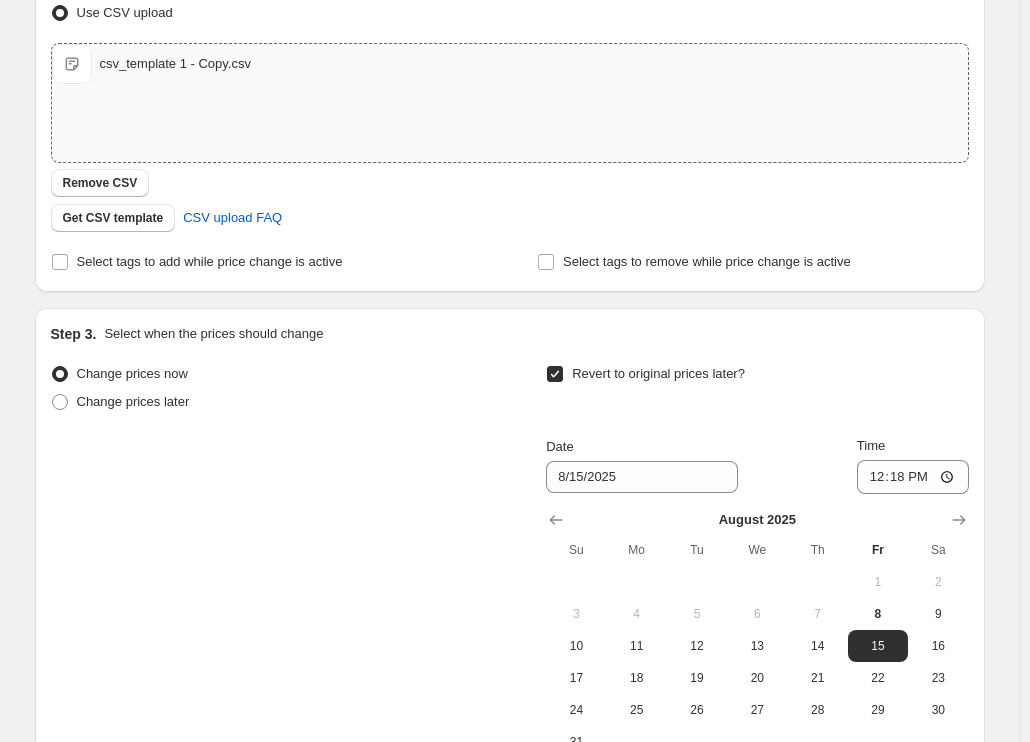 scroll, scrollTop: 485, scrollLeft: 0, axis: vertical 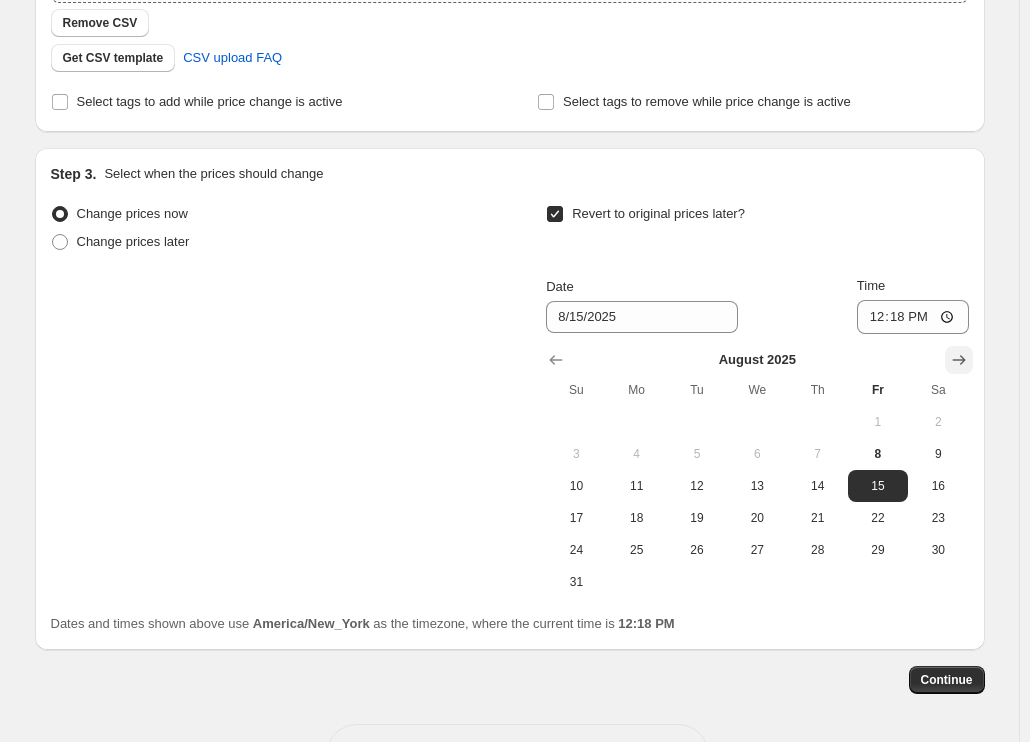 click 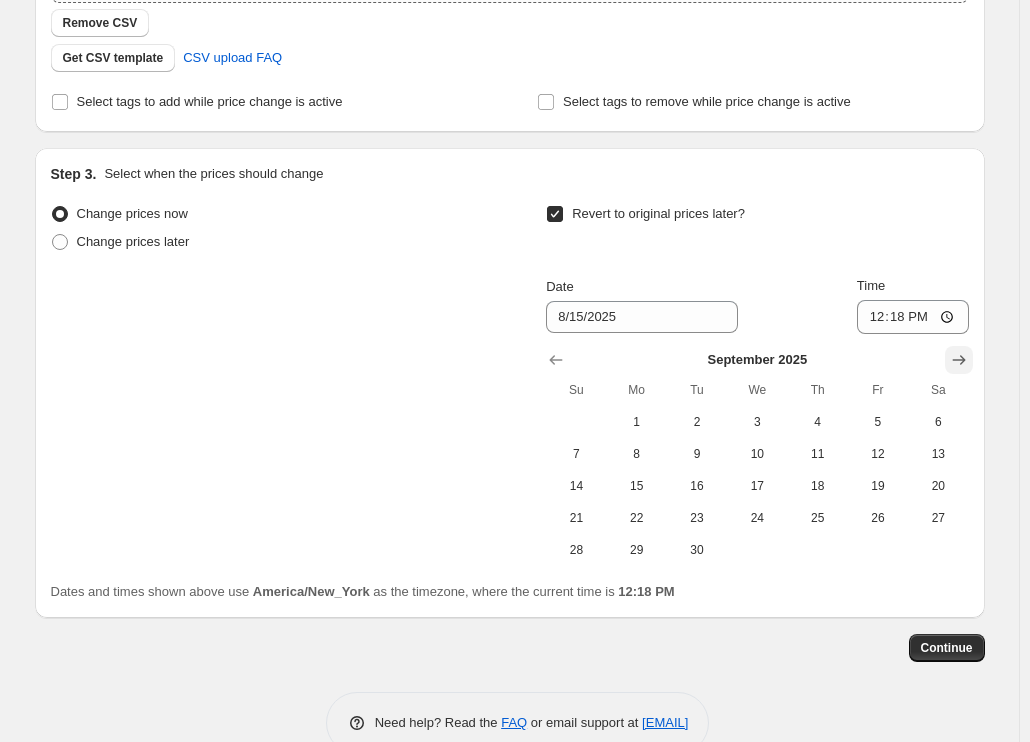 click 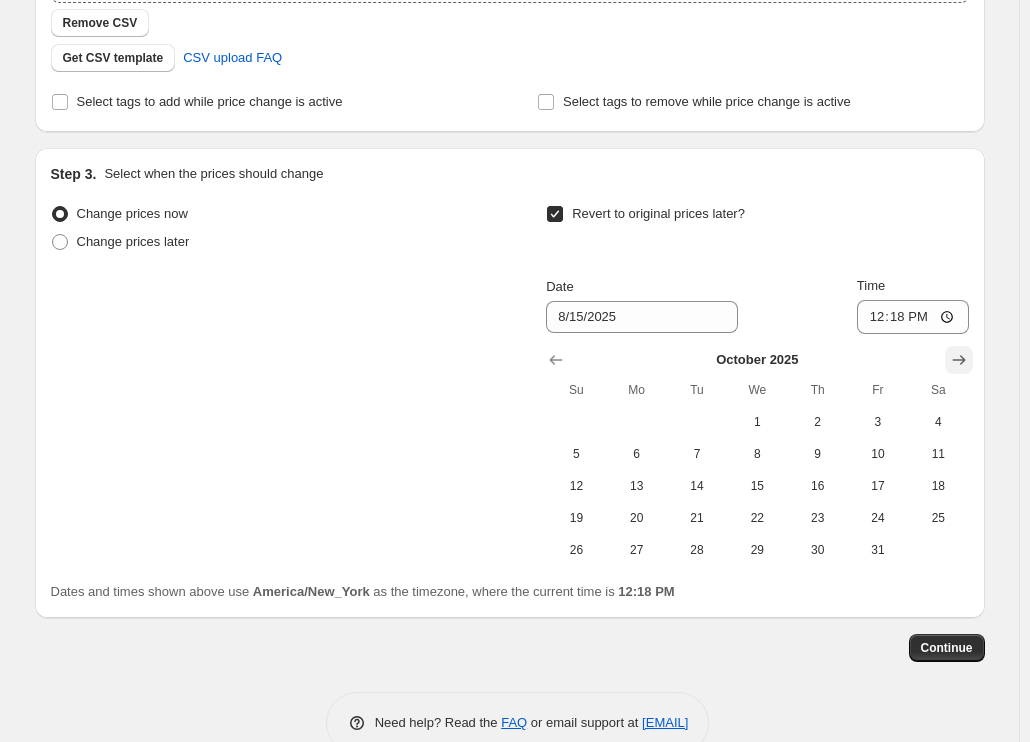 click 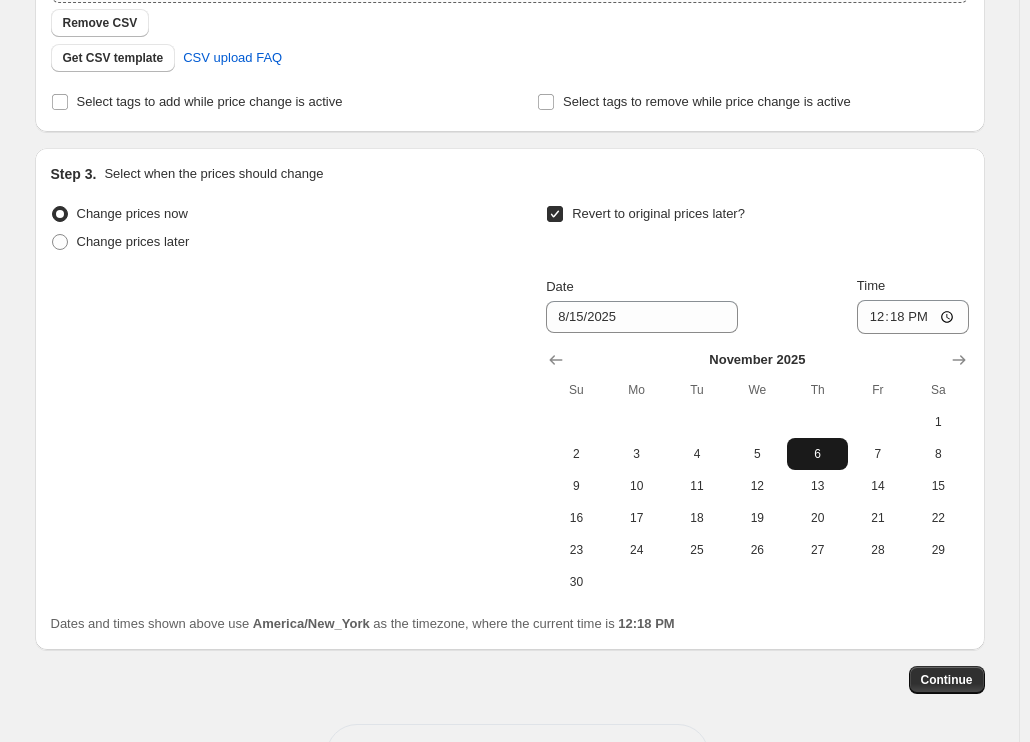 click on "6" at bounding box center (817, 454) 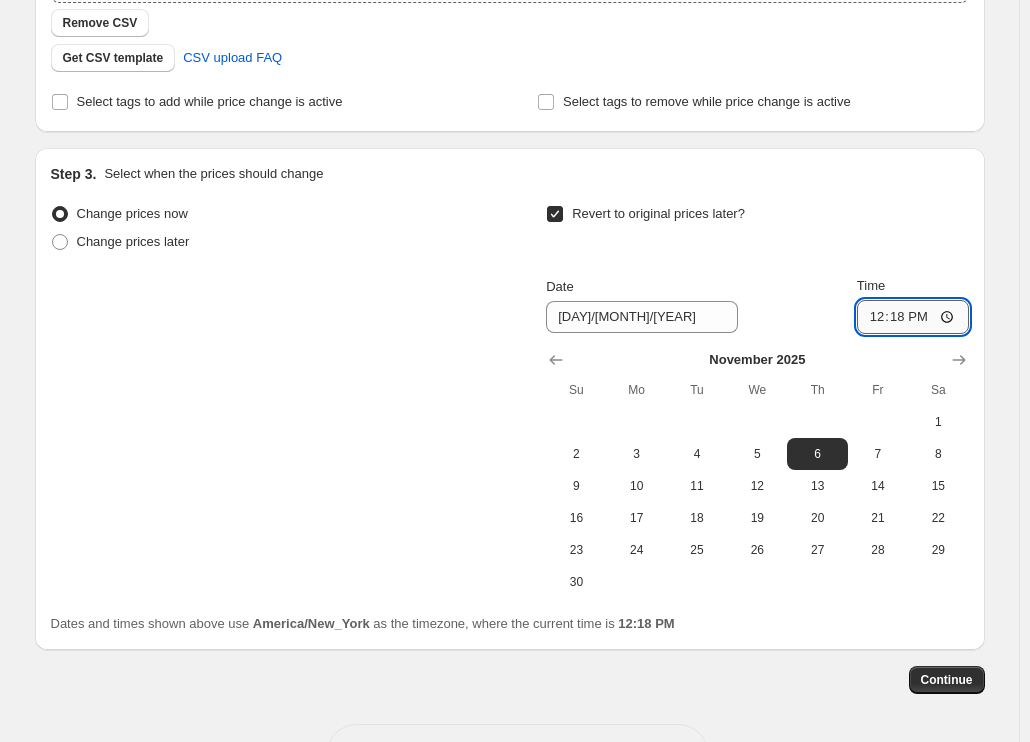 click on "12:18" at bounding box center [913, 317] 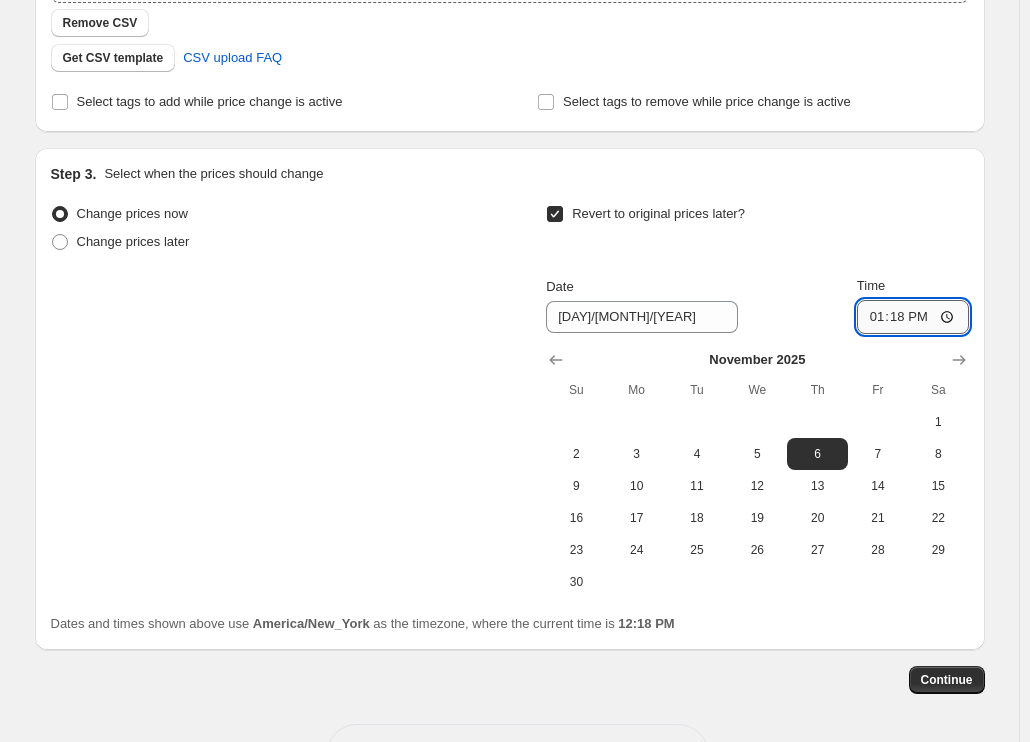 type on "15:18" 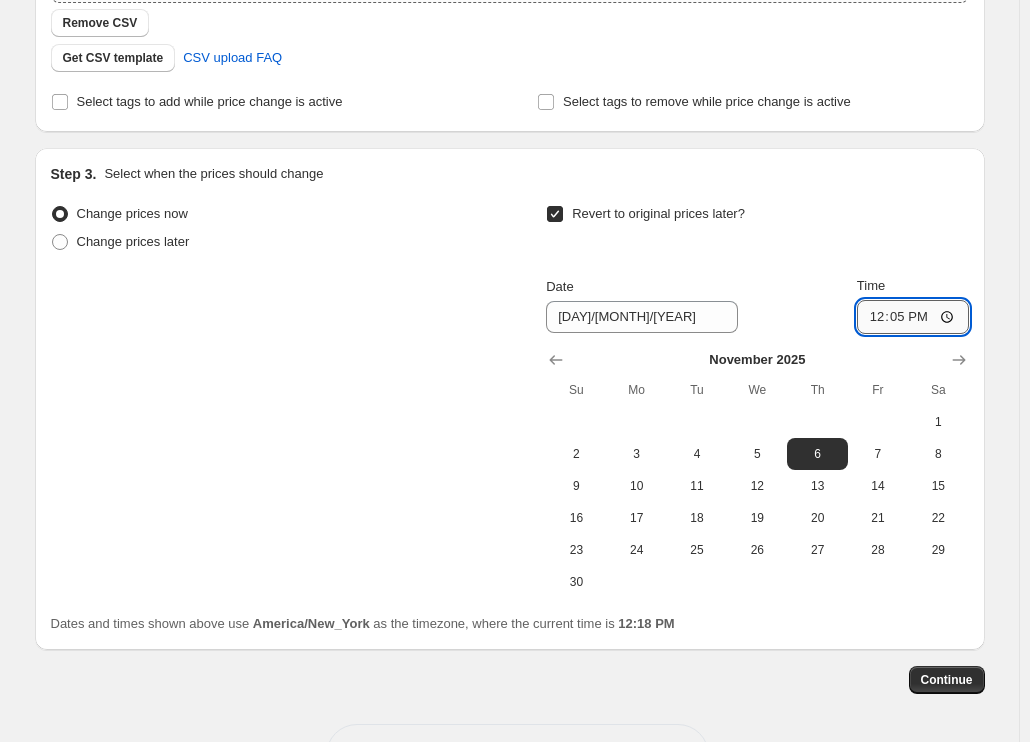 type on "12:59" 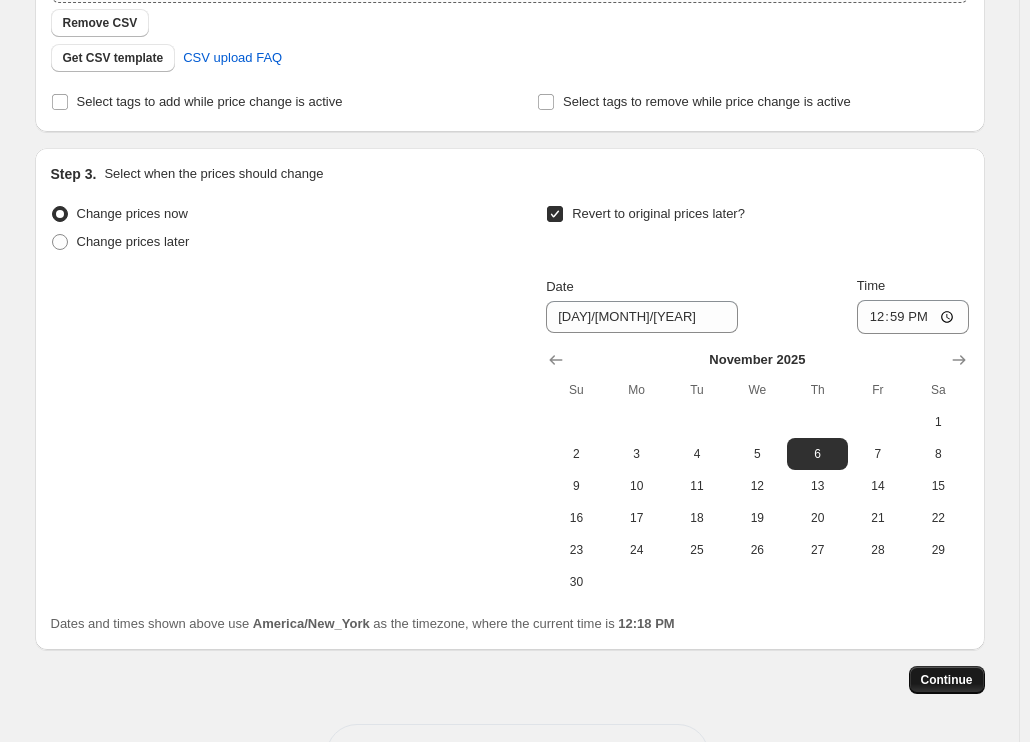click on "Continue" at bounding box center [947, 680] 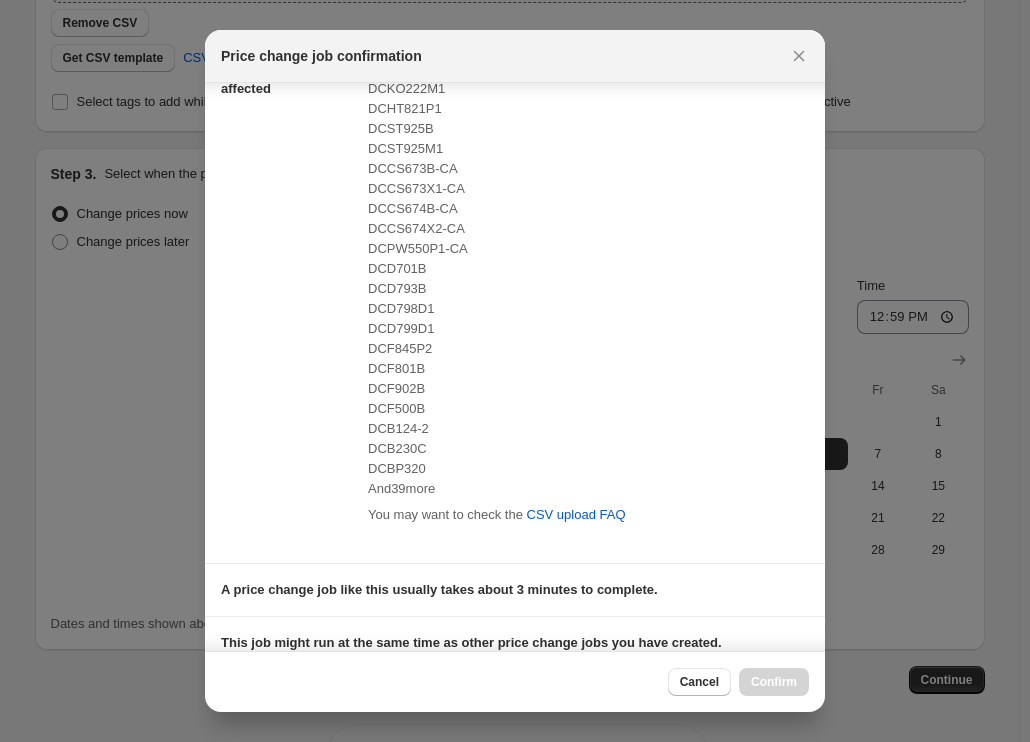 scroll, scrollTop: 126, scrollLeft: 0, axis: vertical 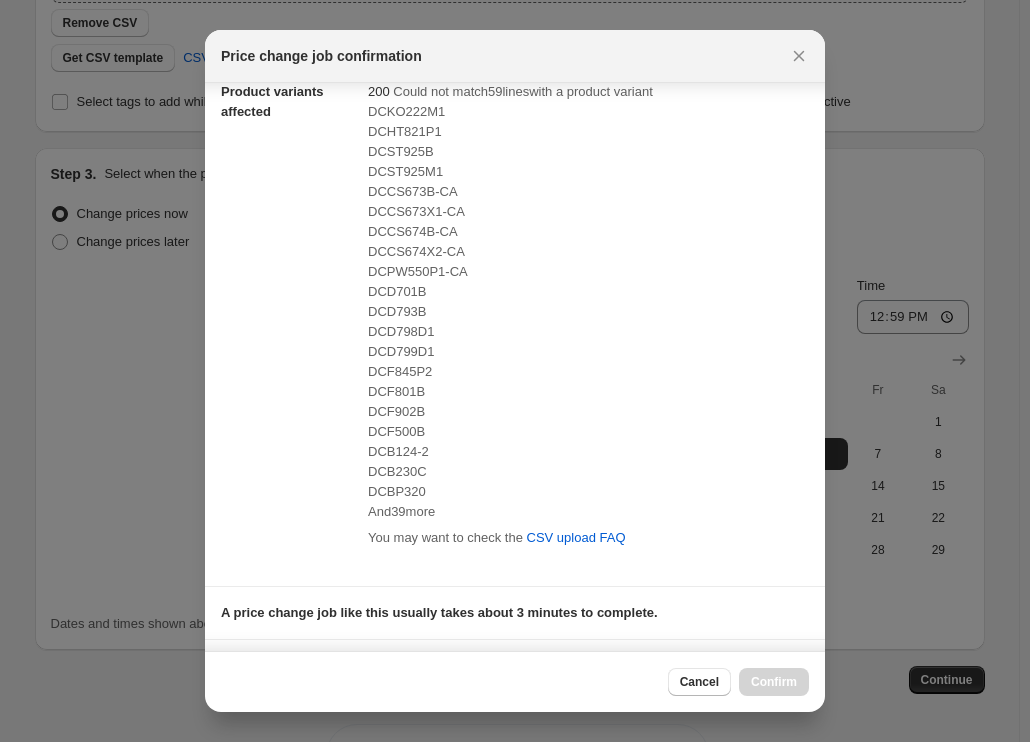 click on "DCF801B" at bounding box center [396, 391] 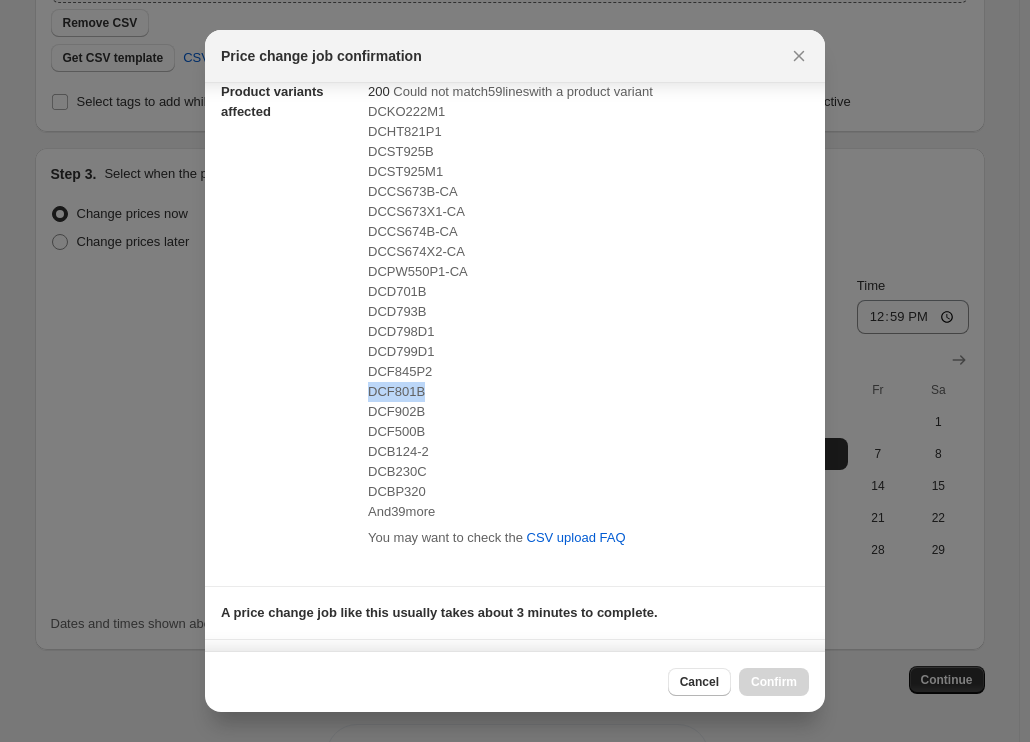 click on "DCF801B" at bounding box center (396, 391) 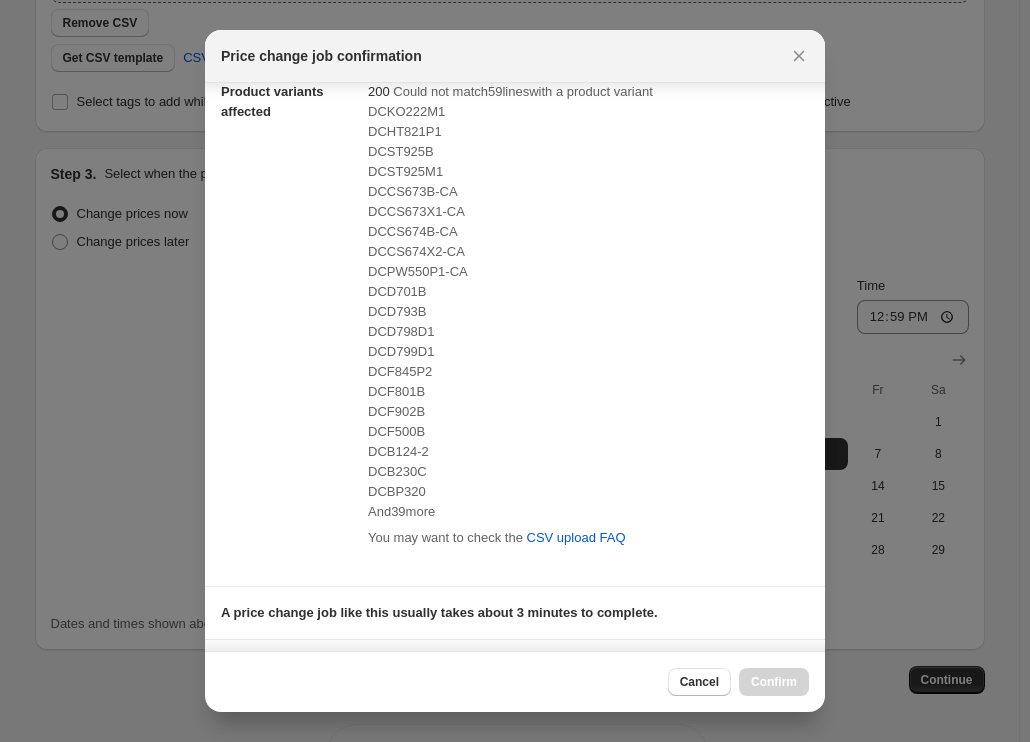 click on "DCST925B" at bounding box center [401, 151] 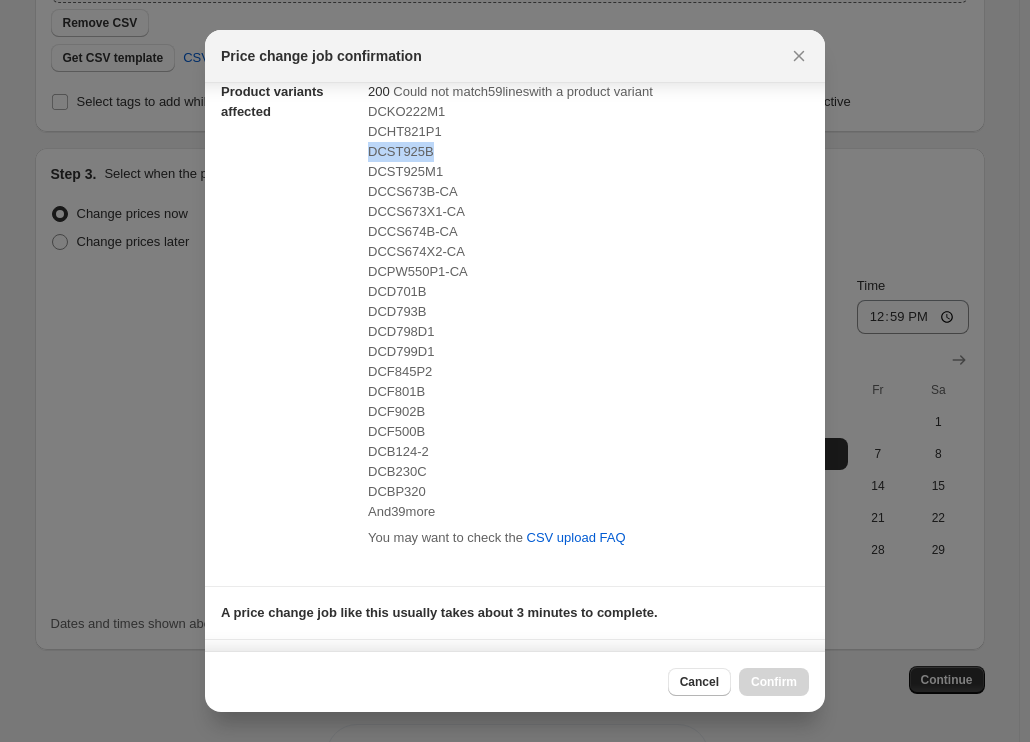 click on "DCST925B" at bounding box center (401, 151) 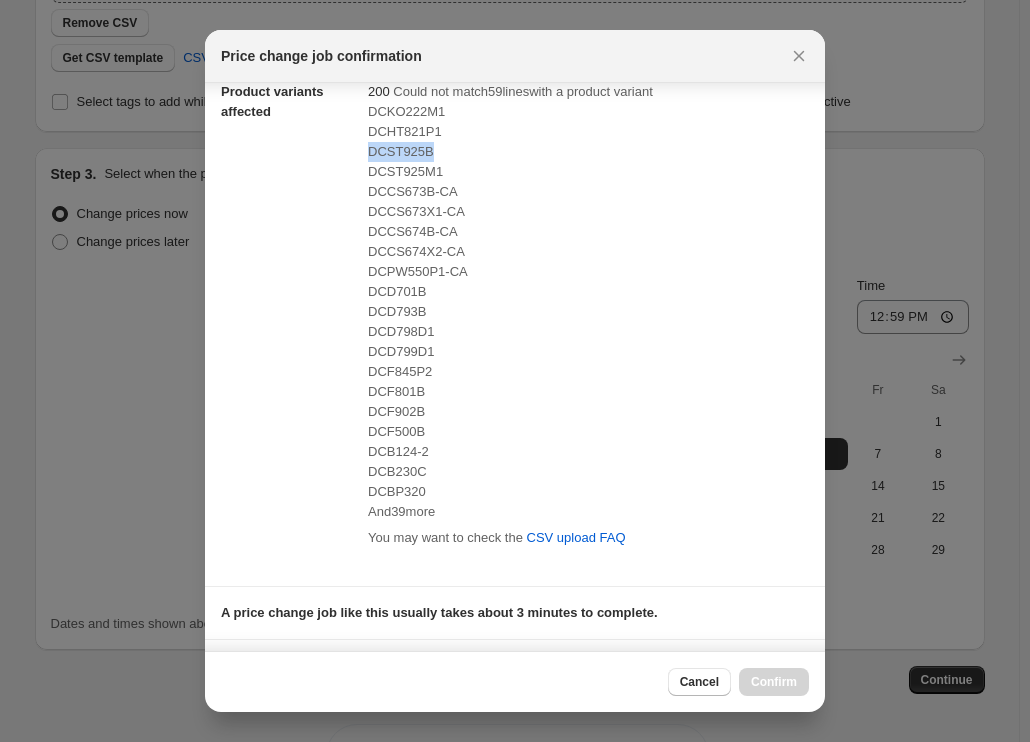 copy on "DCST925B" 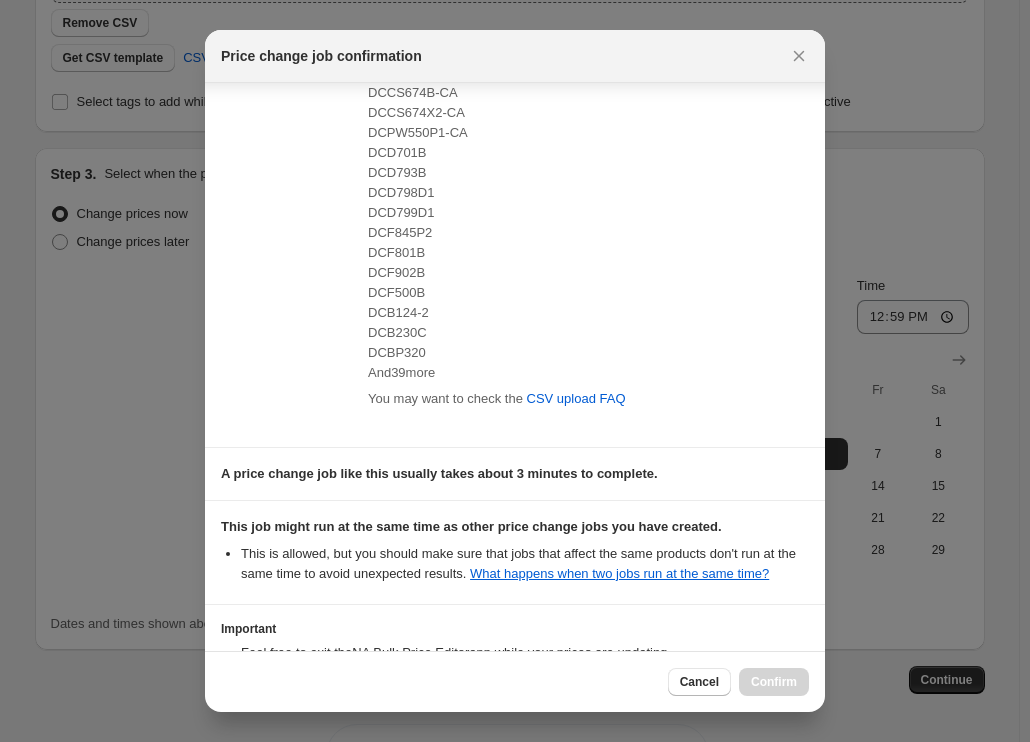scroll, scrollTop: 426, scrollLeft: 0, axis: vertical 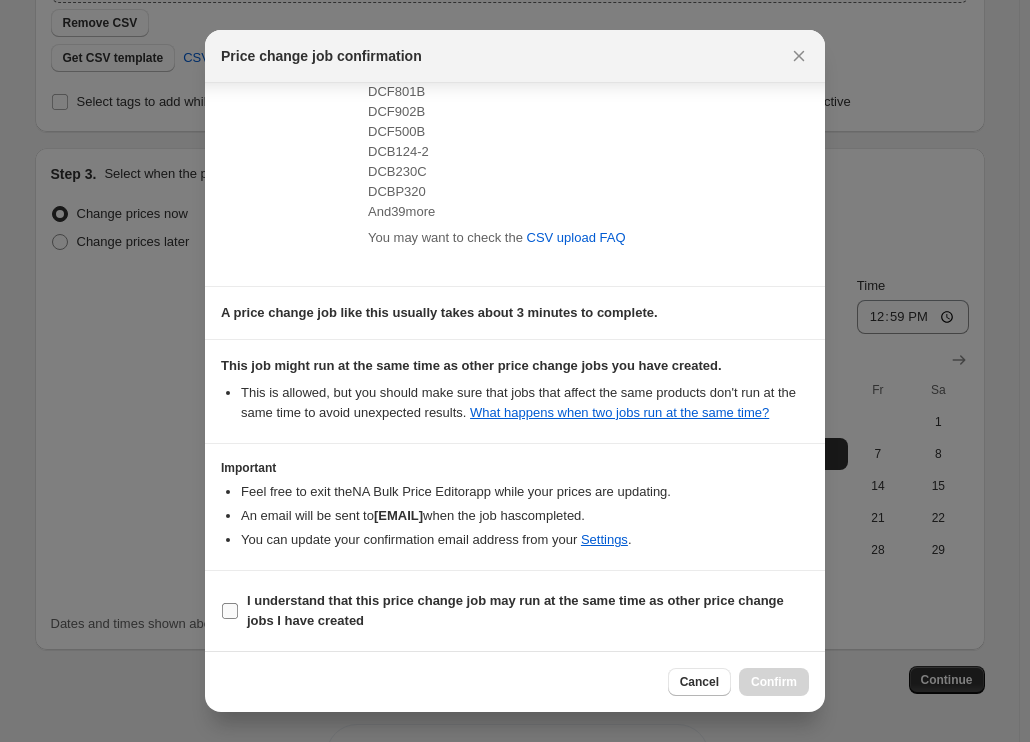 click on "I understand that this price change job may run at the same time as other price change jobs I have created" at bounding box center (515, 610) 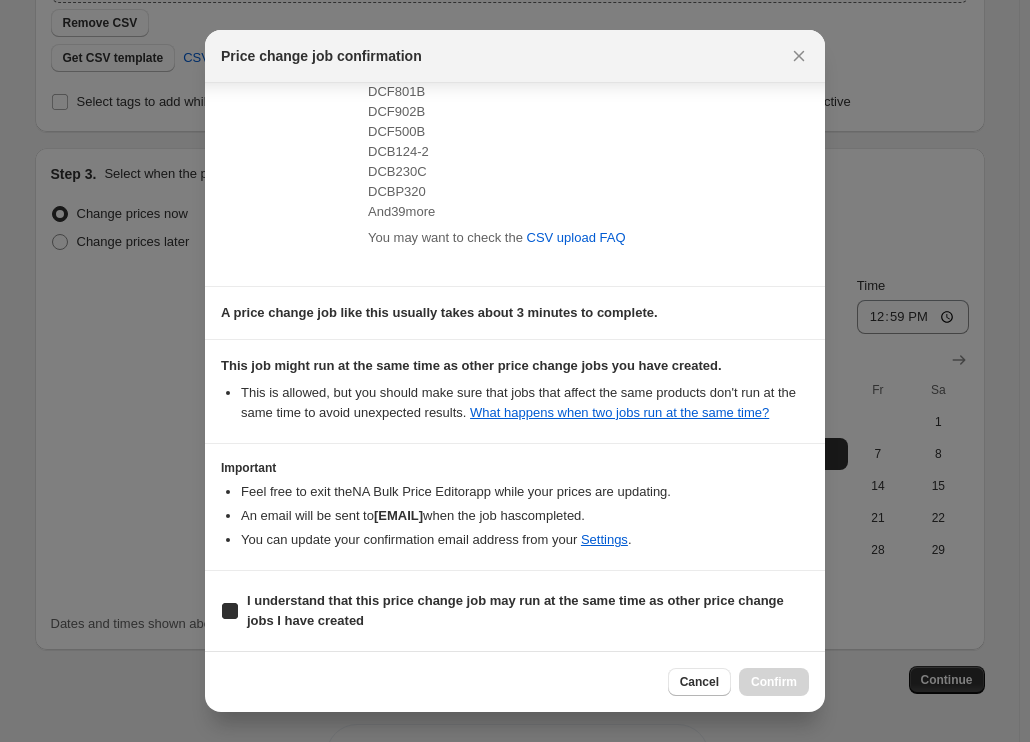 checkbox on "true" 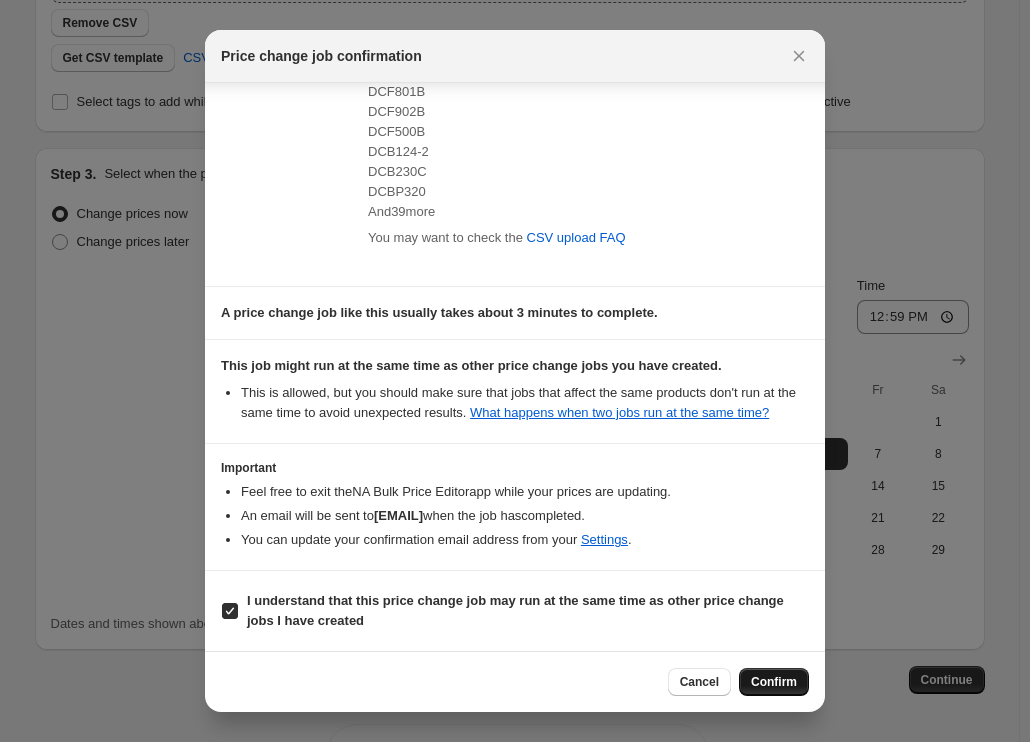 click on "Confirm" at bounding box center (774, 682) 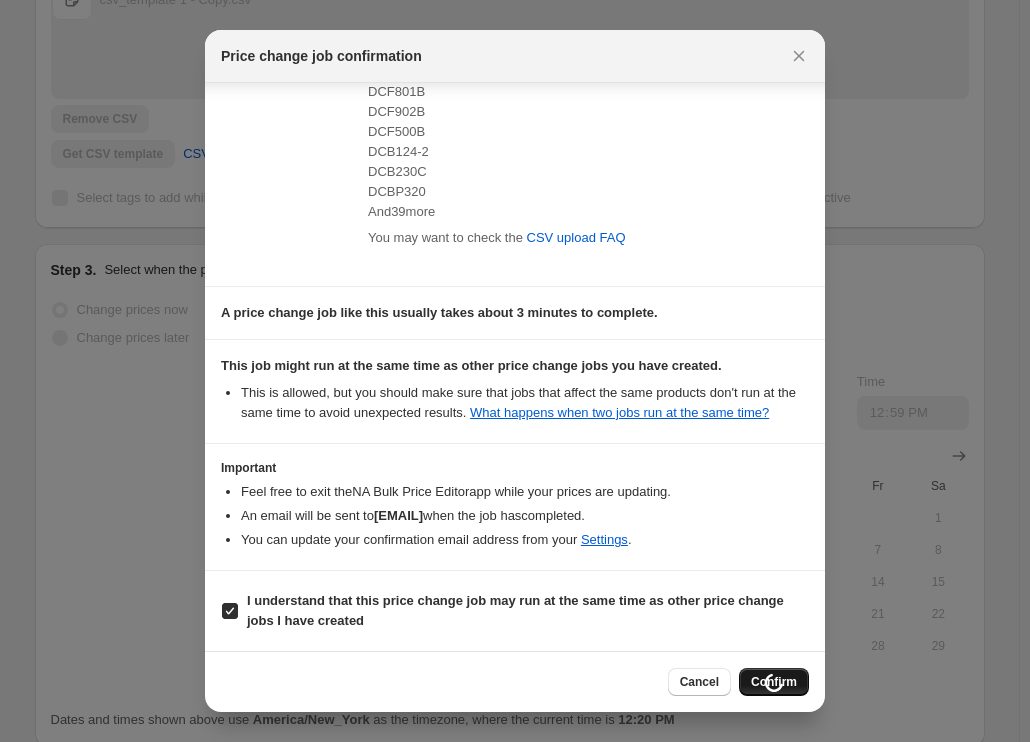 scroll, scrollTop: 553, scrollLeft: 0, axis: vertical 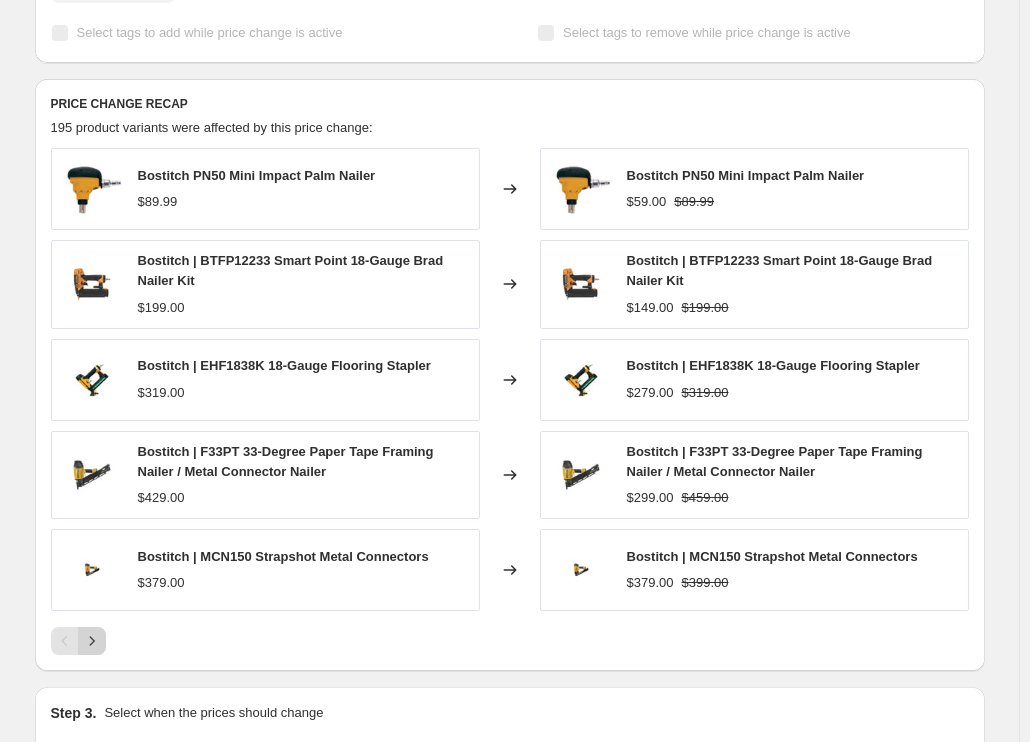 click 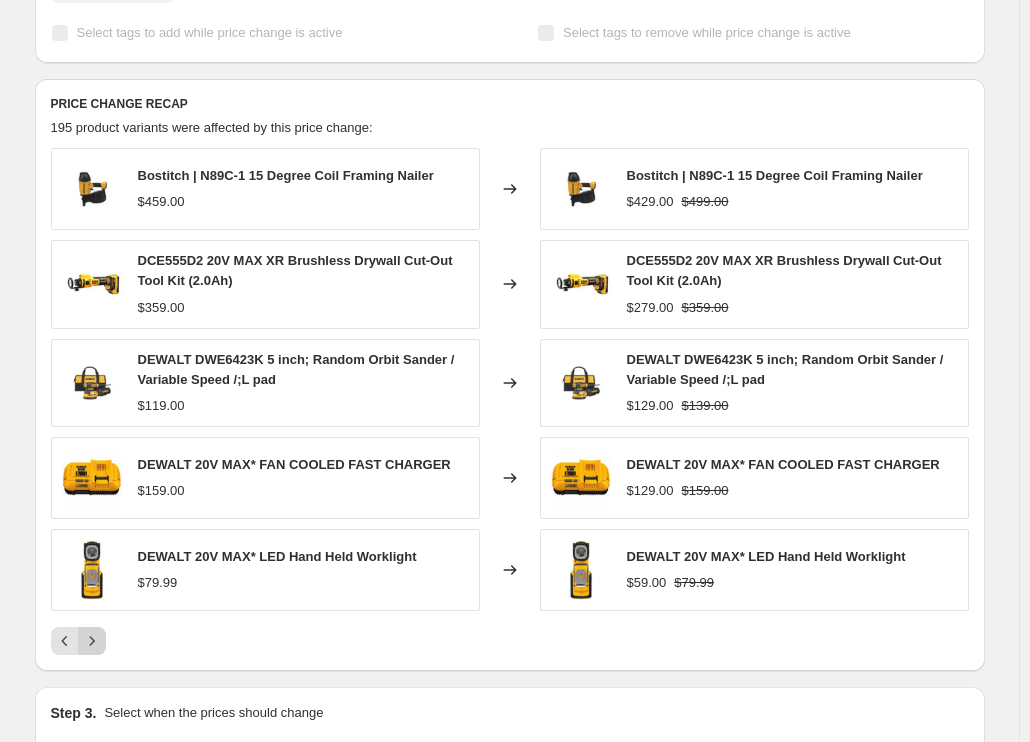 click 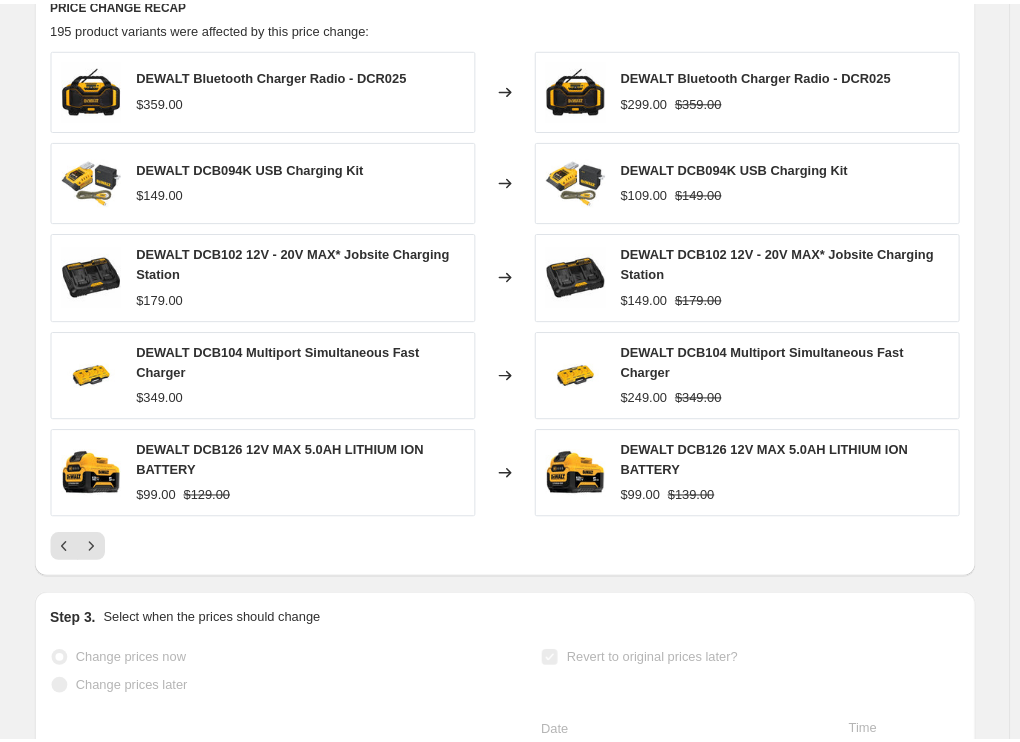 scroll, scrollTop: 800, scrollLeft: 0, axis: vertical 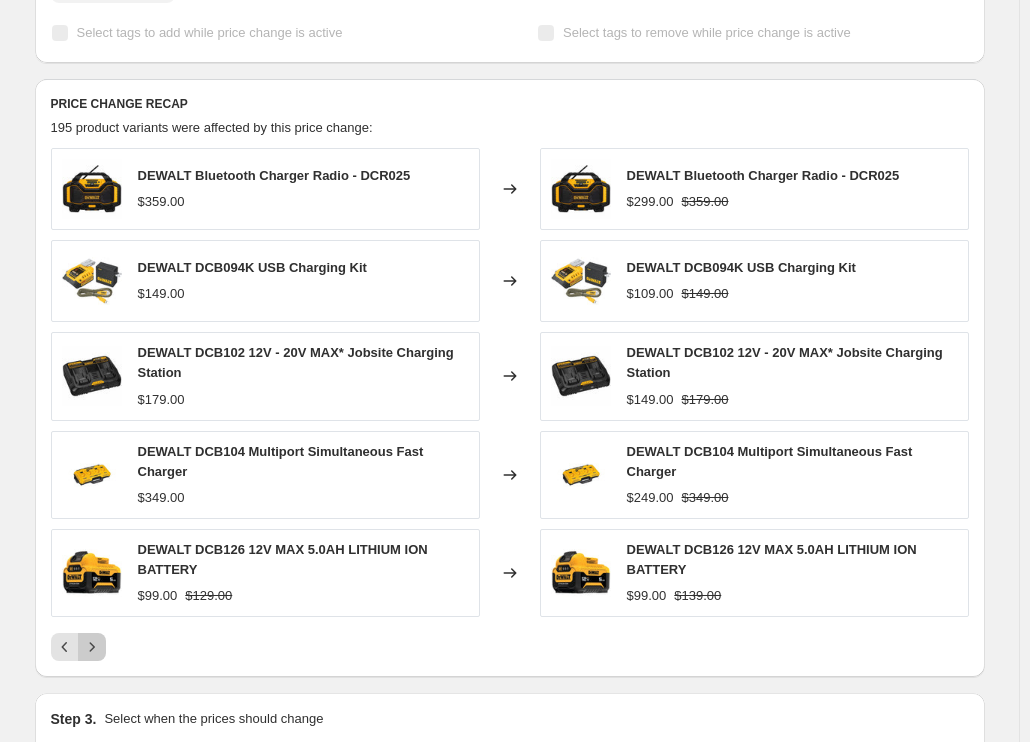 click 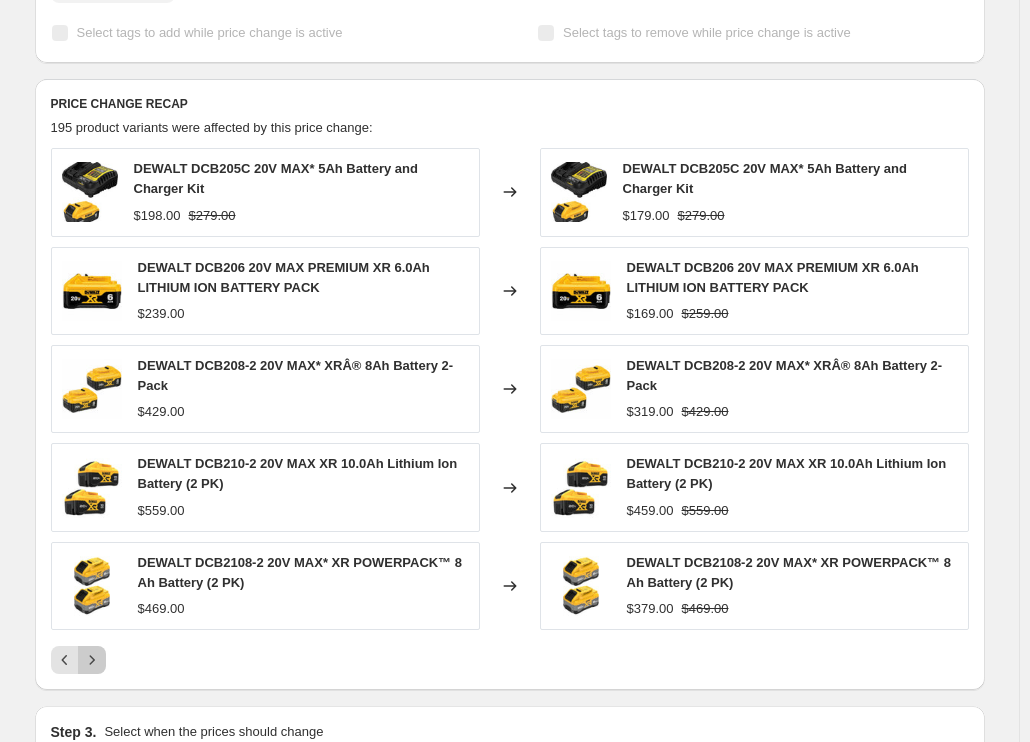 click 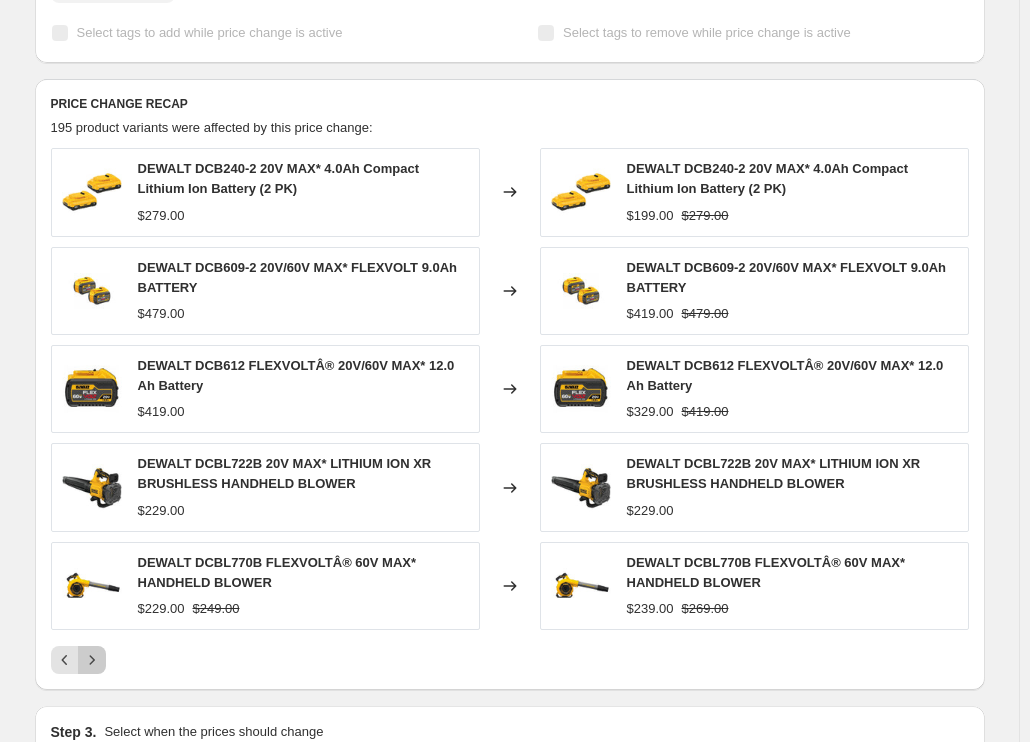 click 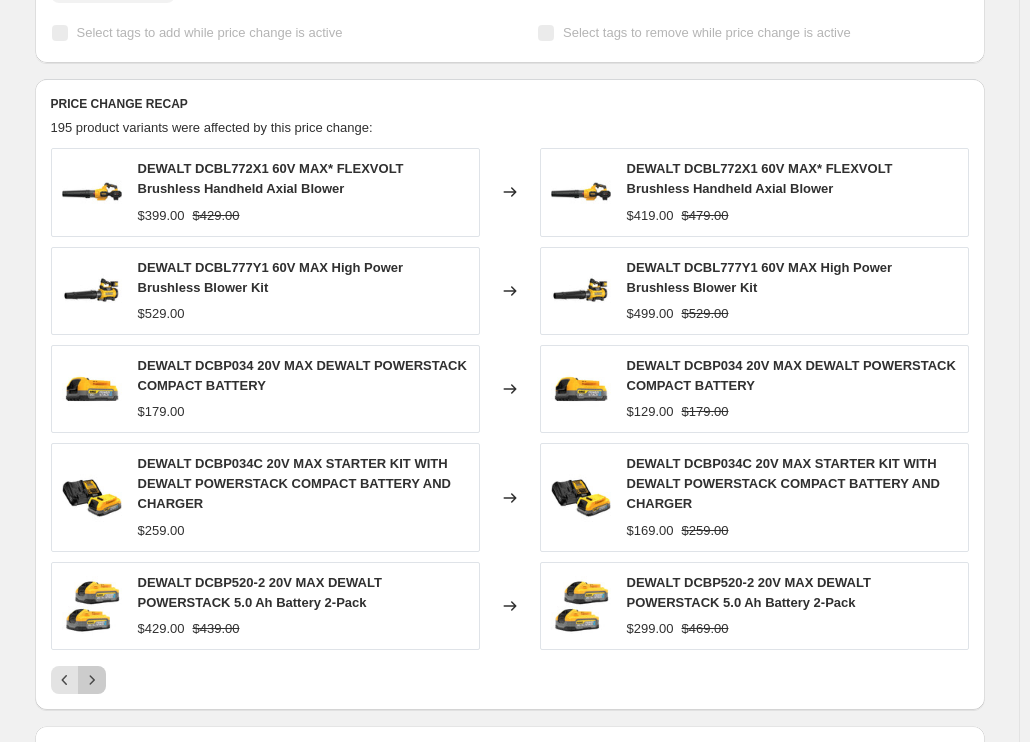 click 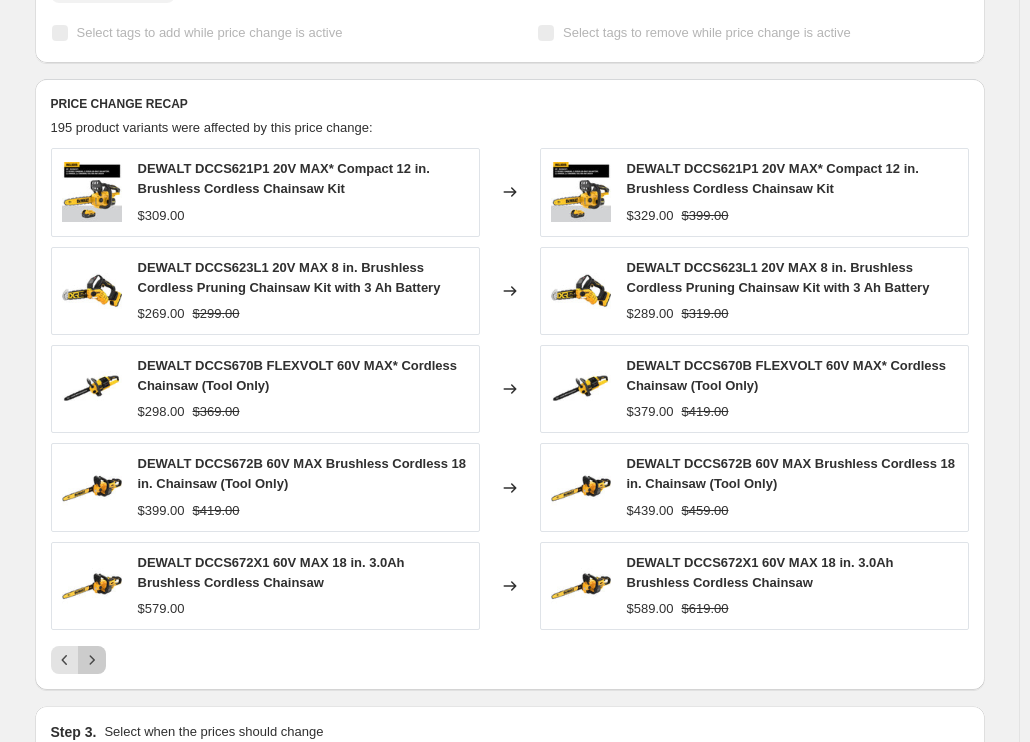 click 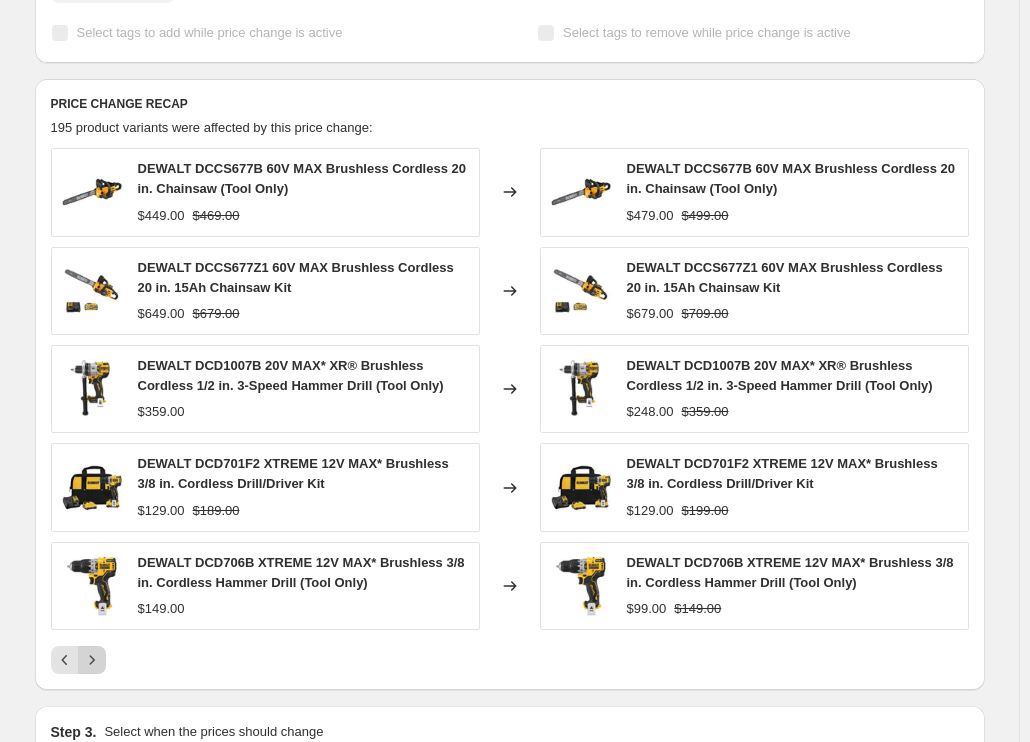 click 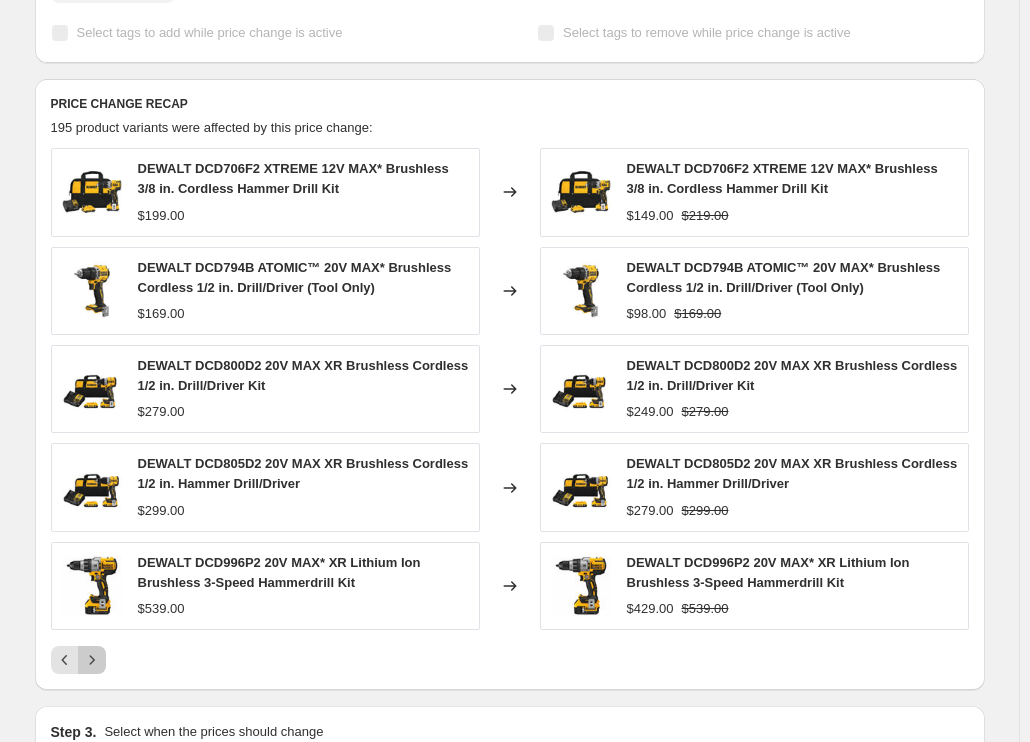 click 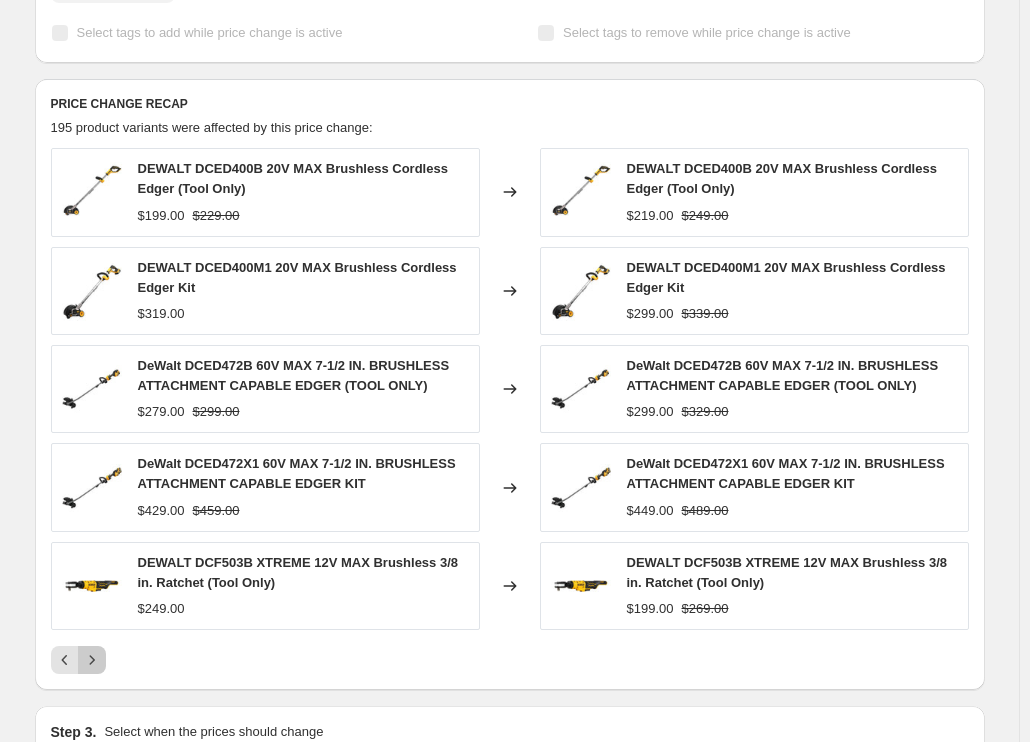 click 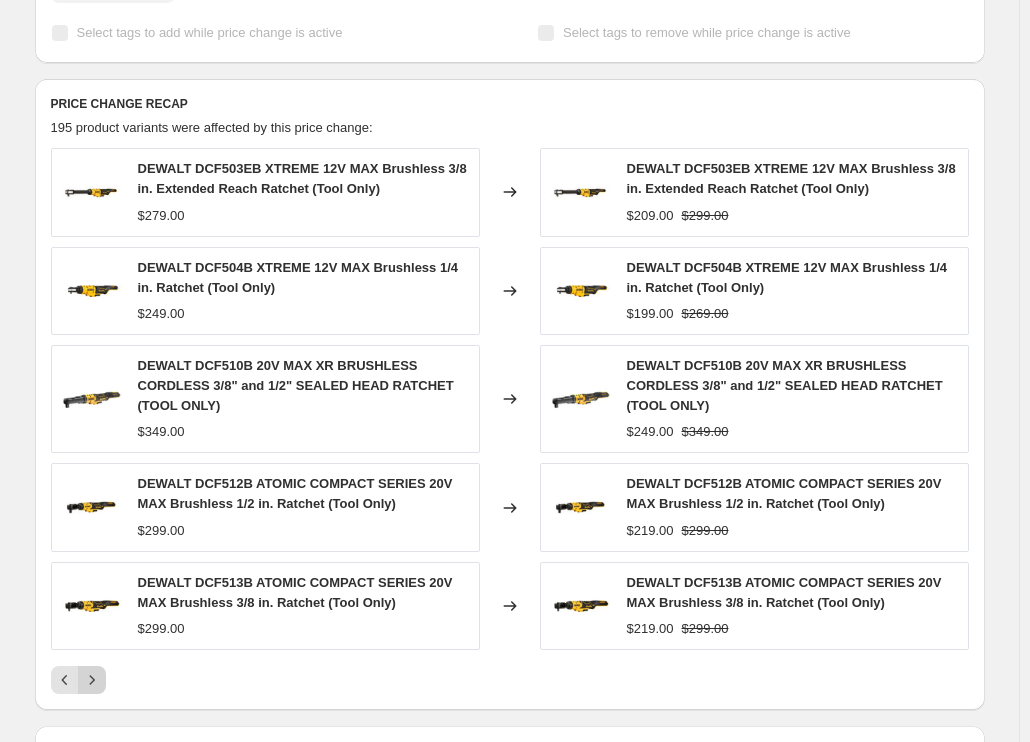 click on "DEWALT DCF503EB XTREME 12V MAX Brushless 3/8 in. Extended Reach Ratchet (Tool Only) $[PRICE] Changed to DEWALT DCF503EB XTREME 12V MAX Brushless 3/8 in. Extended Reach Ratchet (Tool Only) $[PRICE] $[PRICE] DEWALT DCF504B XTREME 12V MAX Brushless 1/4 in. Ratchet (Tool Only) $[PRICE] Changed to DEWALT DCF504B XTREME 12V MAX Brushless 1/4 in. Ratchet (Tool Only) $[PRICE] $[PRICE] DEWALT DCF510B 20V MAX XR BRUSHLESS CORDLESS 3/8" and 1/2" SEALED HEAD RATCHET (TOOL ONLY) $[PRICE] Changed to DEWALT DCF510B 20V MAX XR BRUSHLESS CORDLESS 3/8" and 1/2" SEALED HEAD RATCHET (TOOL ONLY) $[PRICE] $[PRICE] DEWALT DCF512B ATOMIC COMPACT SERIES 20V MAX Brushless 1/2 in. Ratchet (Tool Only) $[PRICE] Changed to DEWALT DCF512B ATOMIC COMPACT SERIES 20V MAX Brushless 1/2 in. Ratchet (Tool Only) $[PRICE] $[PRICE] DEWALT DCF513B ATOMIC COMPACT SERIES 20V MAX Brushless 3/8 in. Ratchet (Tool Only) $[PRICE] Changed to DEWALT DCF513B ATOMIC COMPACT SERIES 20V MAX Brushless 3/8 in. Ratchet (Tool Only) $[PRICE] $[PRICE]" at bounding box center [510, 421] 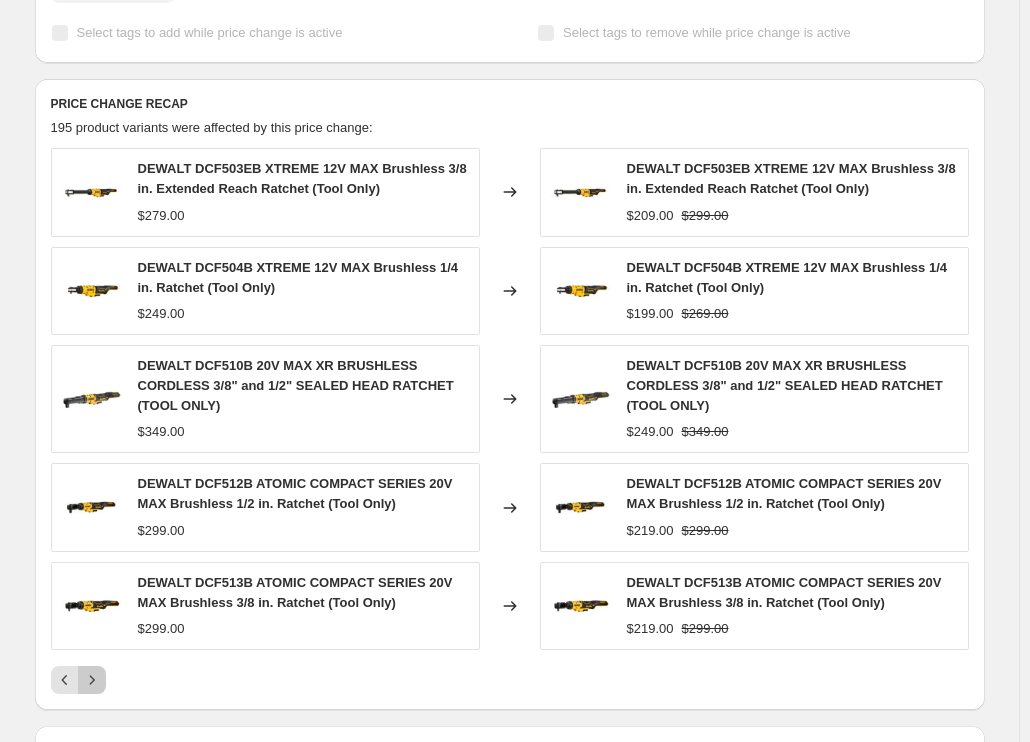 click at bounding box center [92, 680] 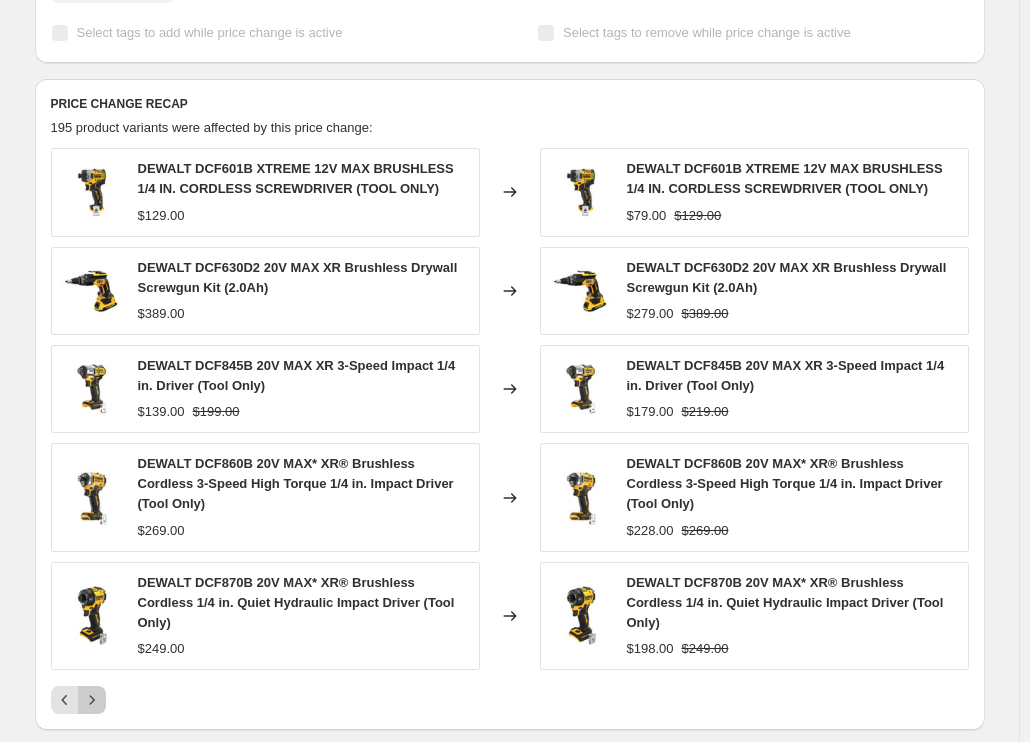 click 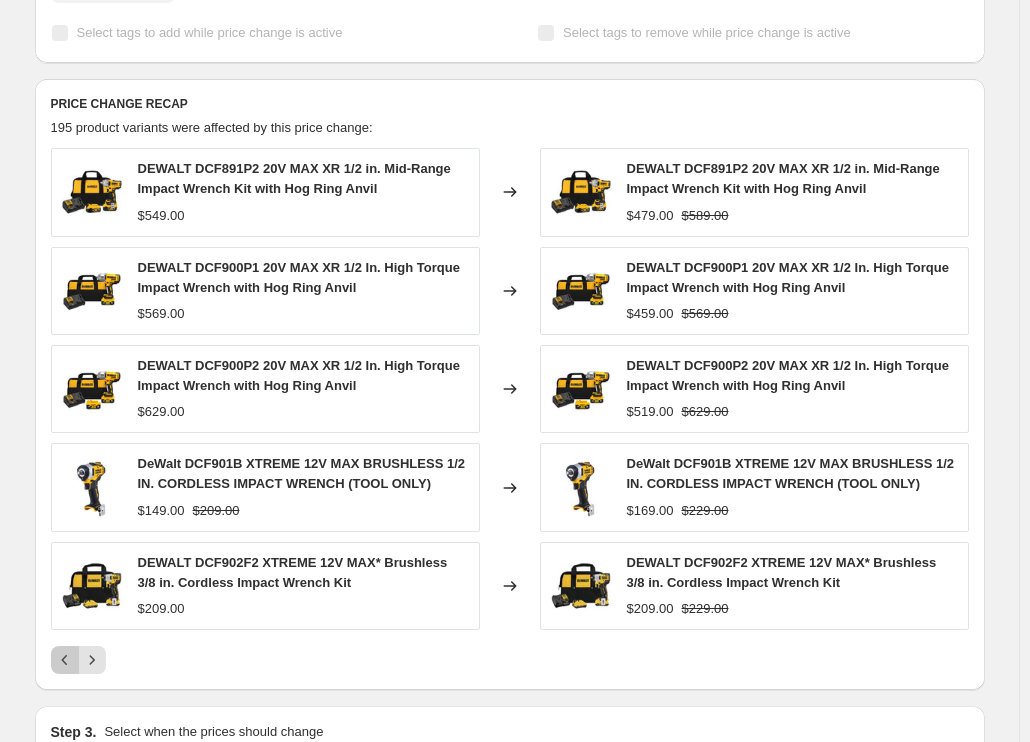 click 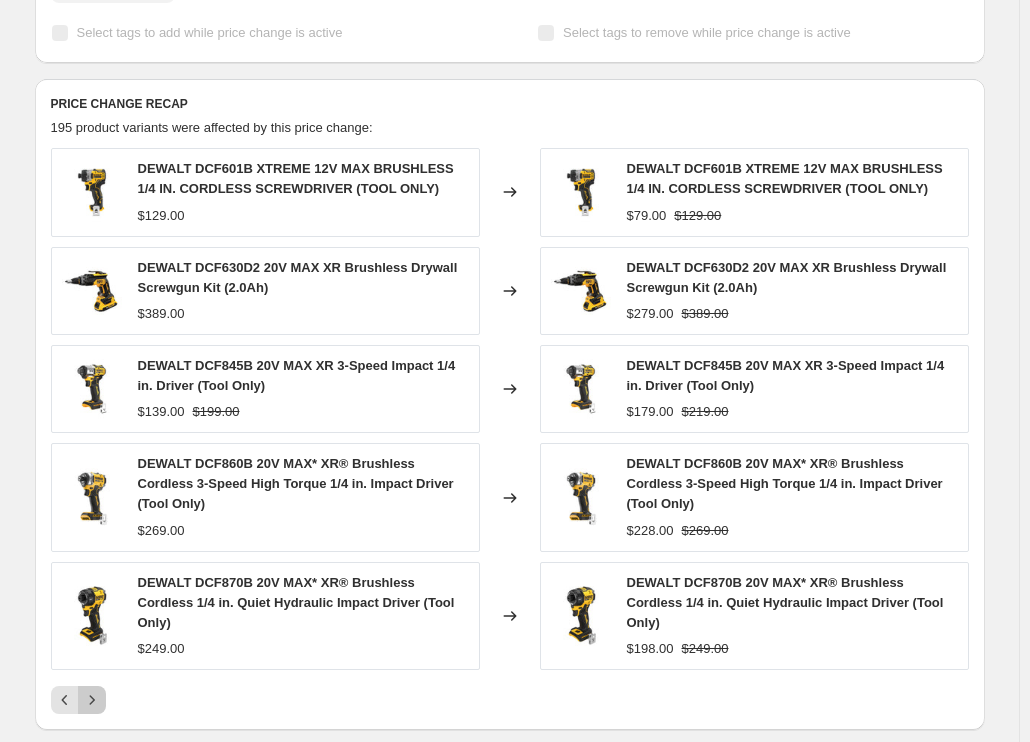 click 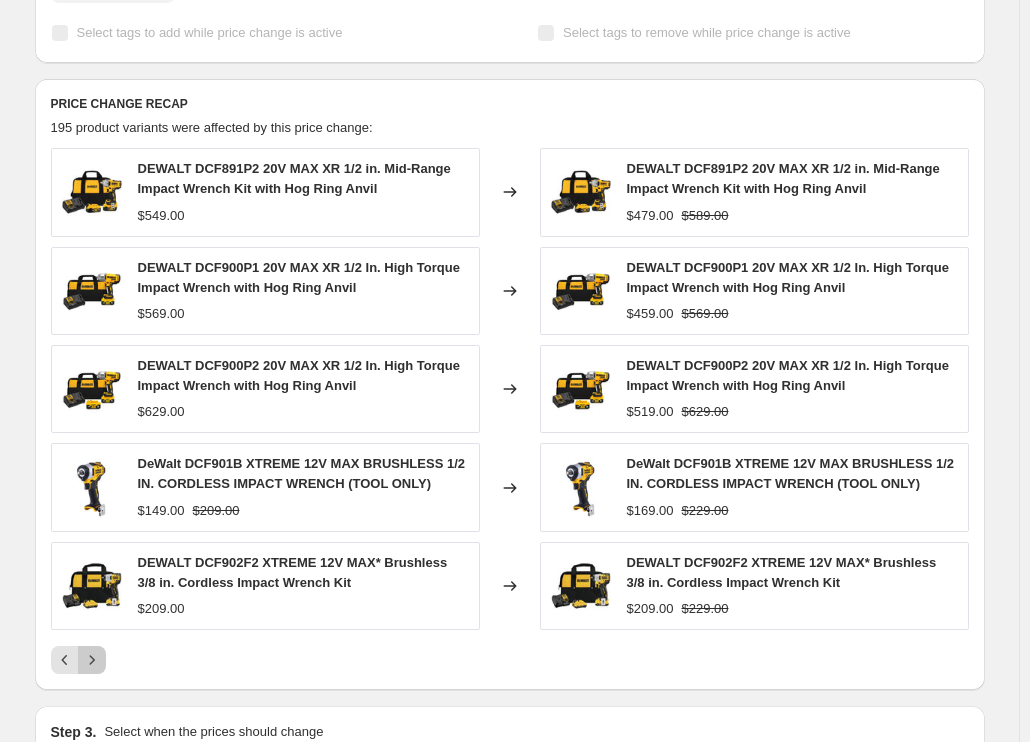 click 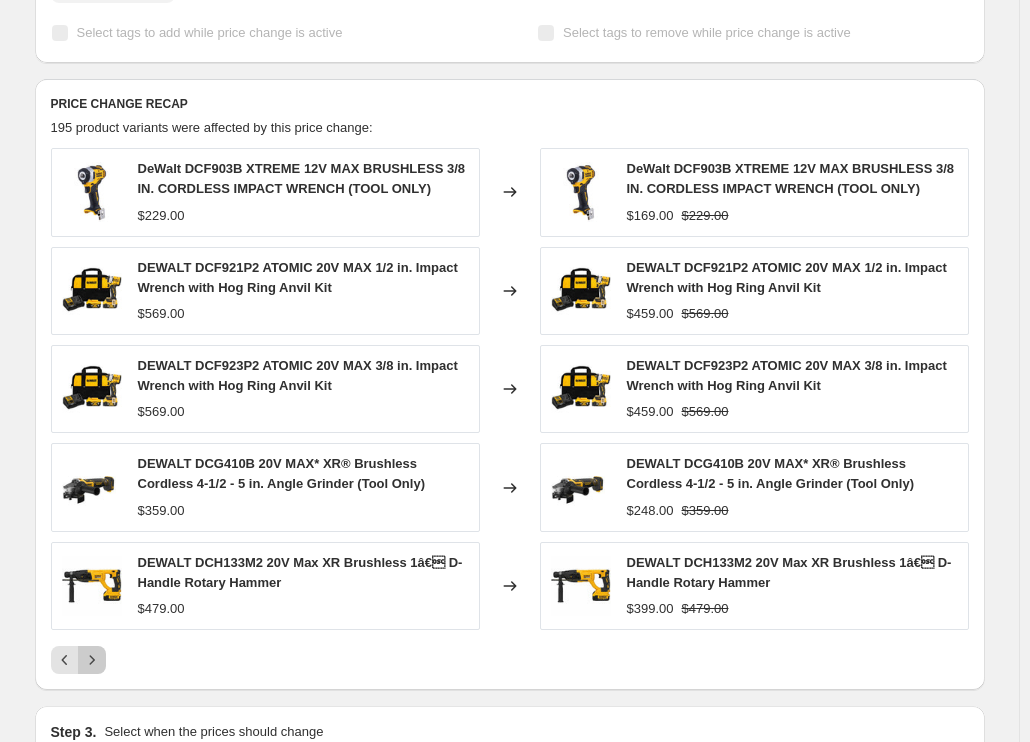 click 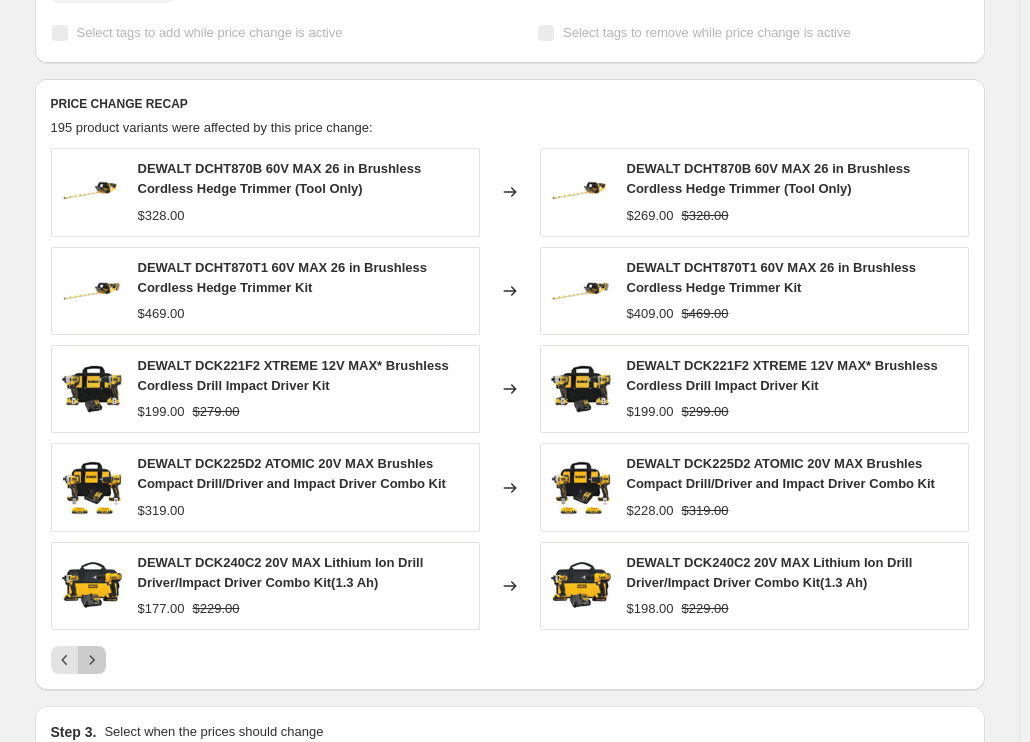 click 